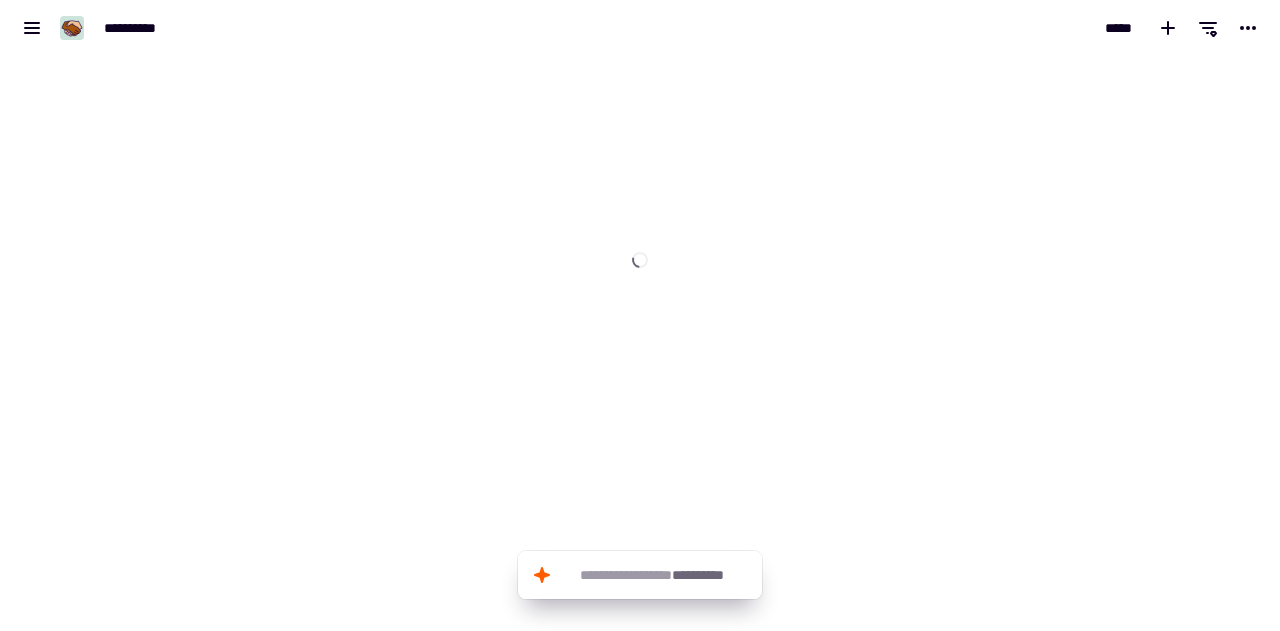 scroll, scrollTop: 0, scrollLeft: 0, axis: both 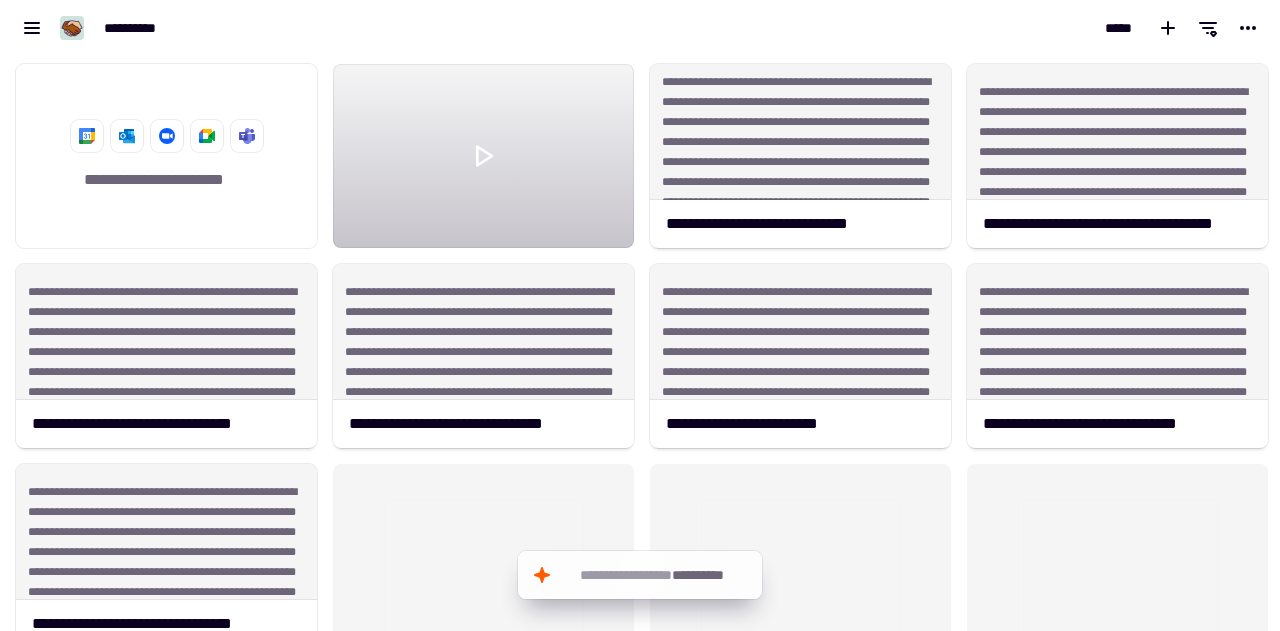 click on "*****" at bounding box center (960, 28) 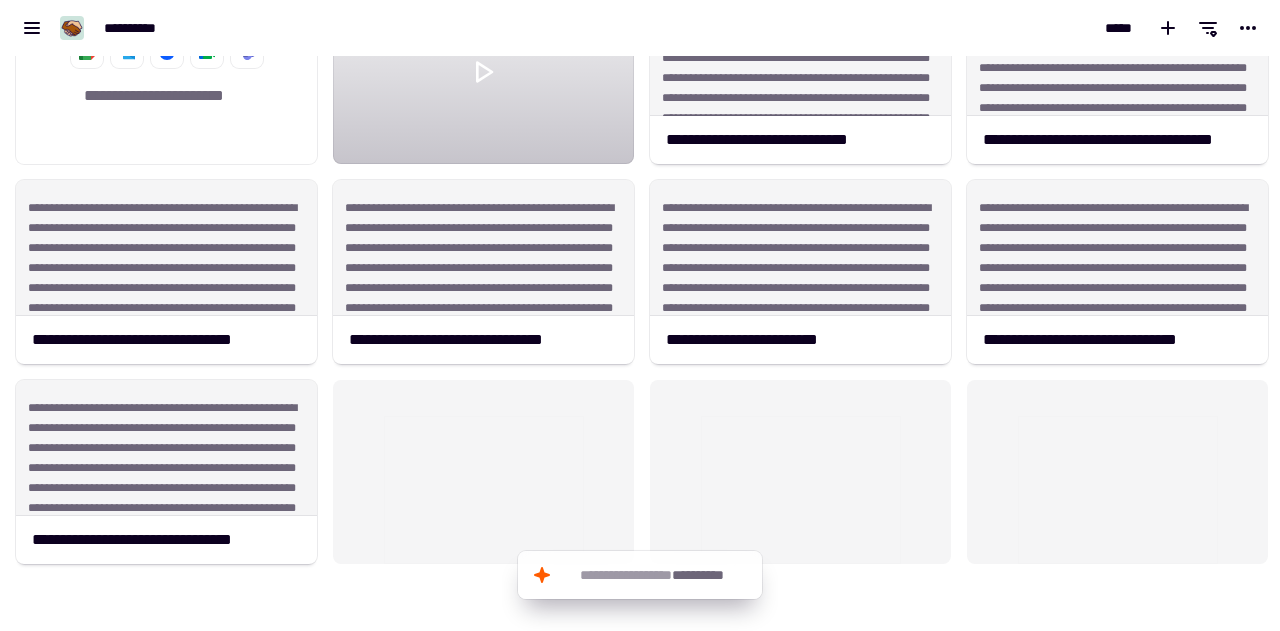scroll, scrollTop: 100, scrollLeft: 0, axis: vertical 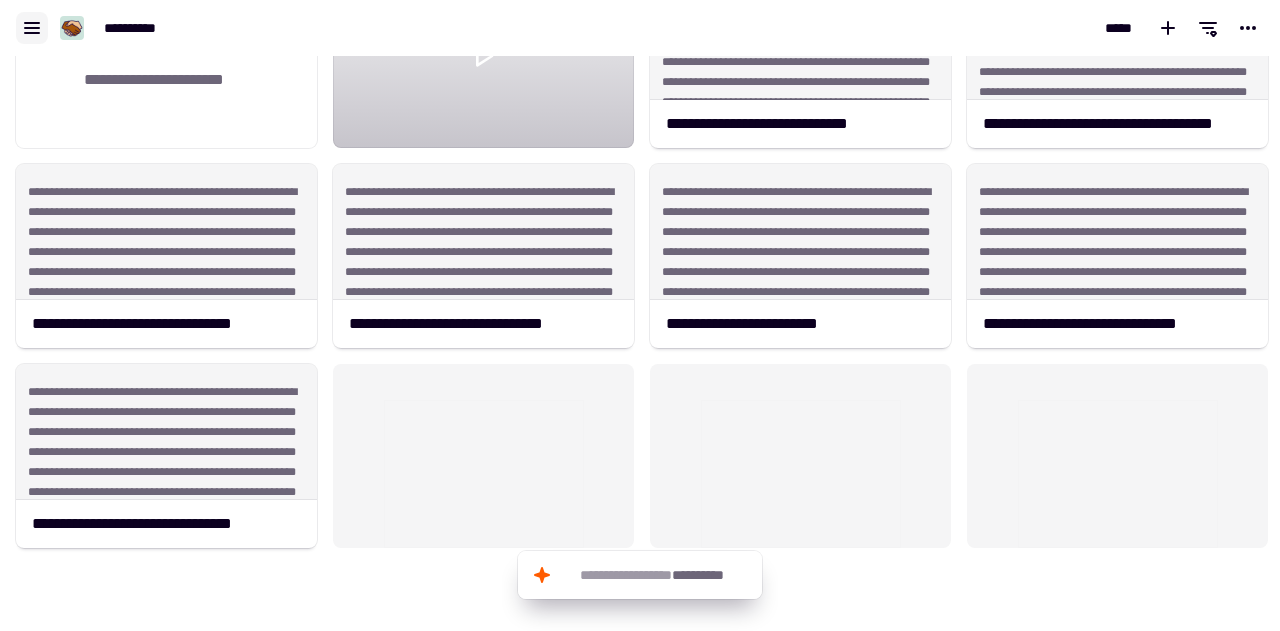 click 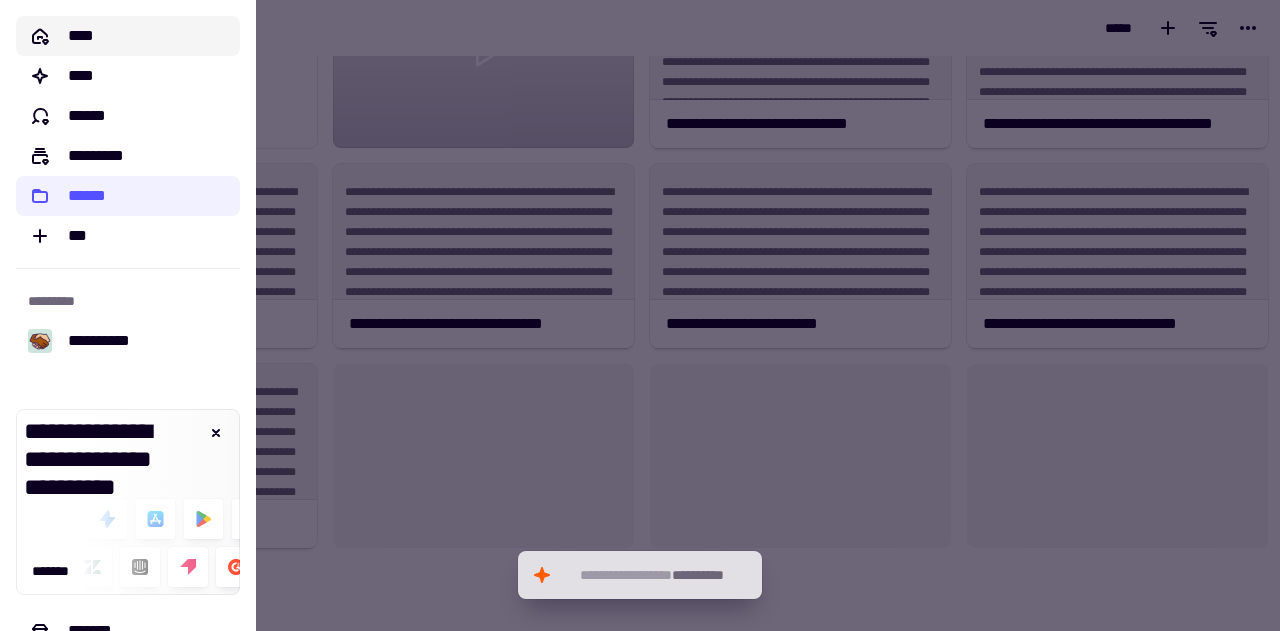 click on "****" 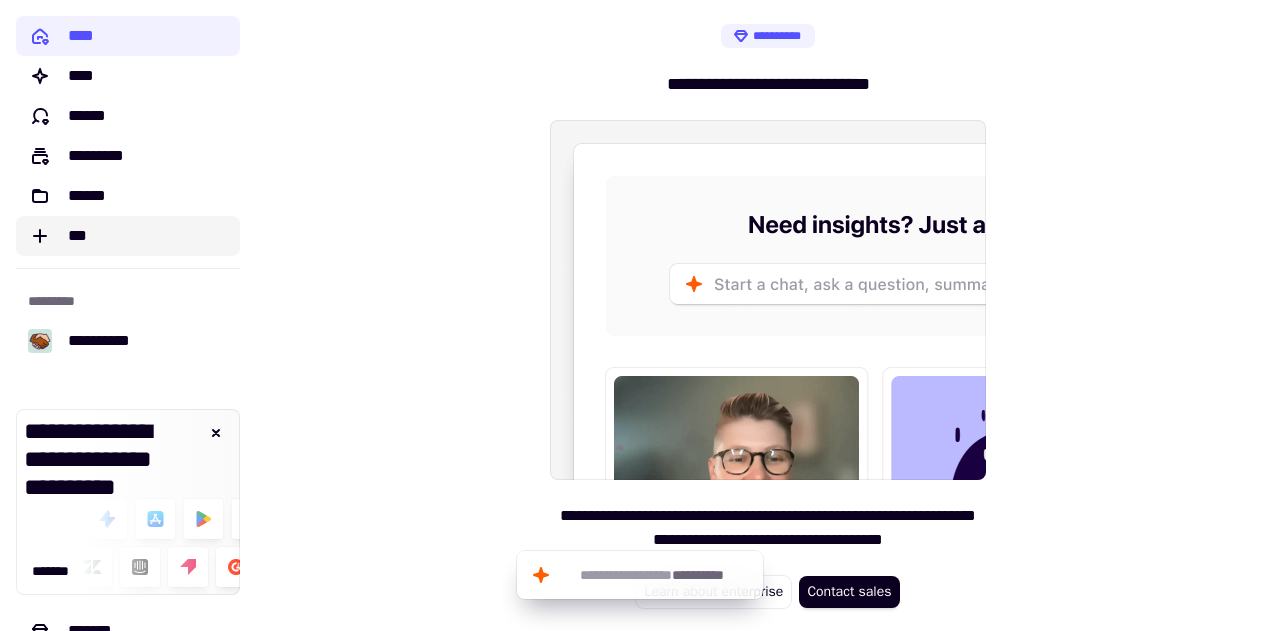click on "***" 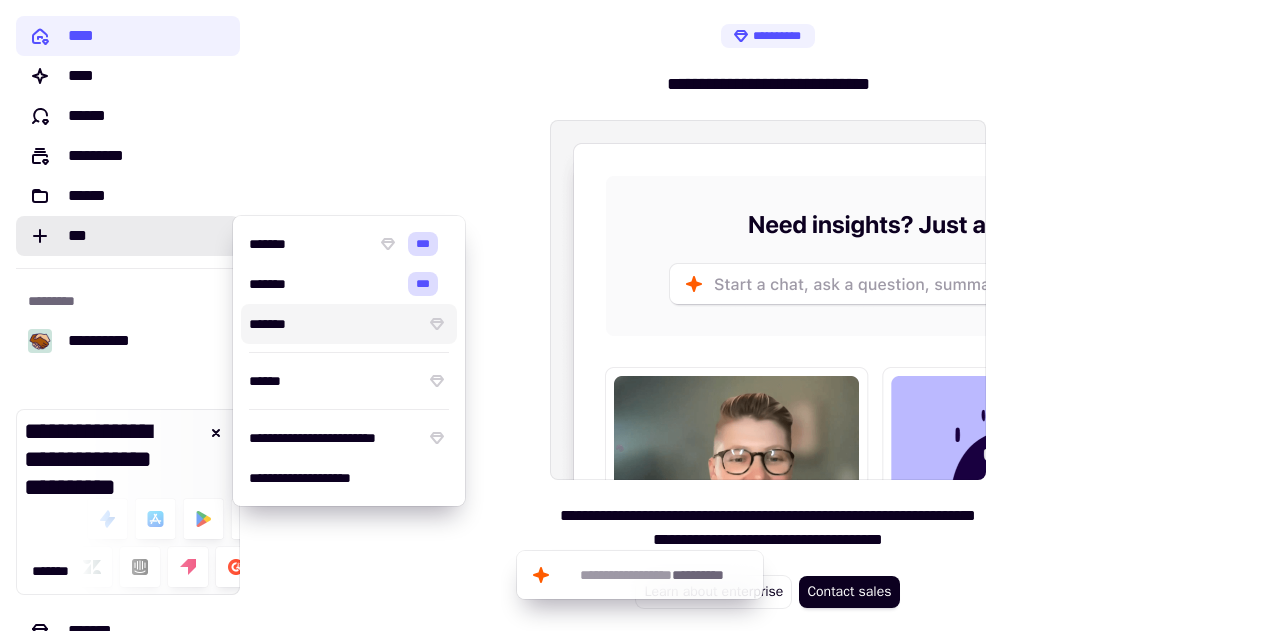 click on "**********" at bounding box center (768, 315) 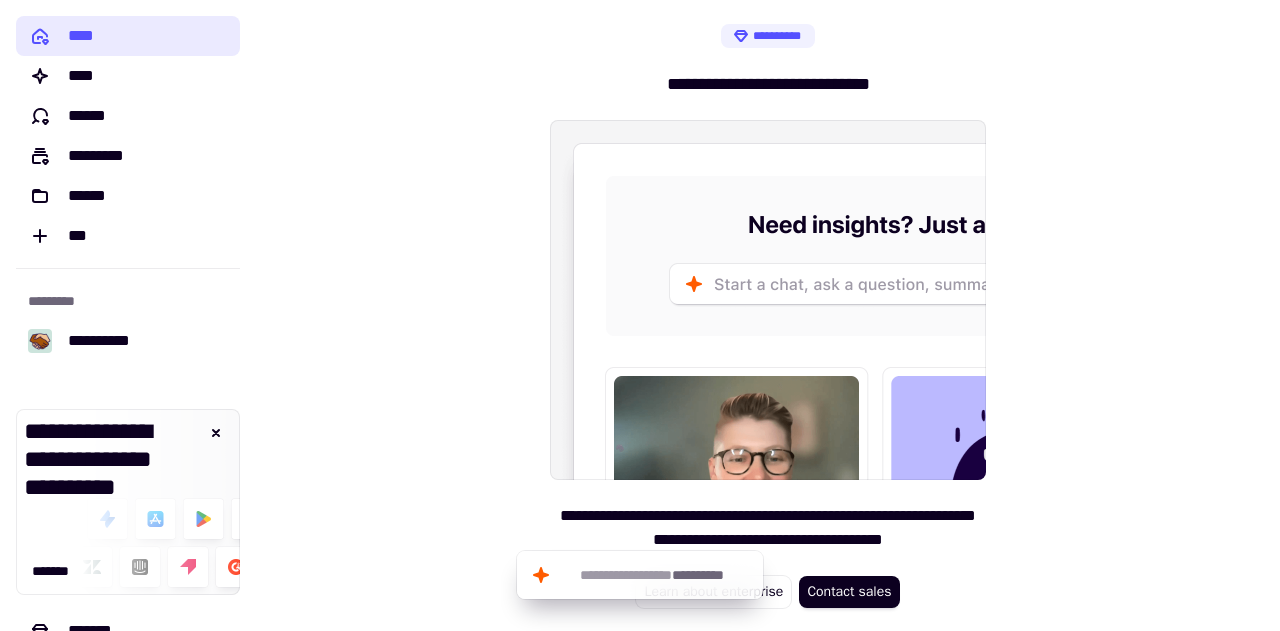 click on "****" 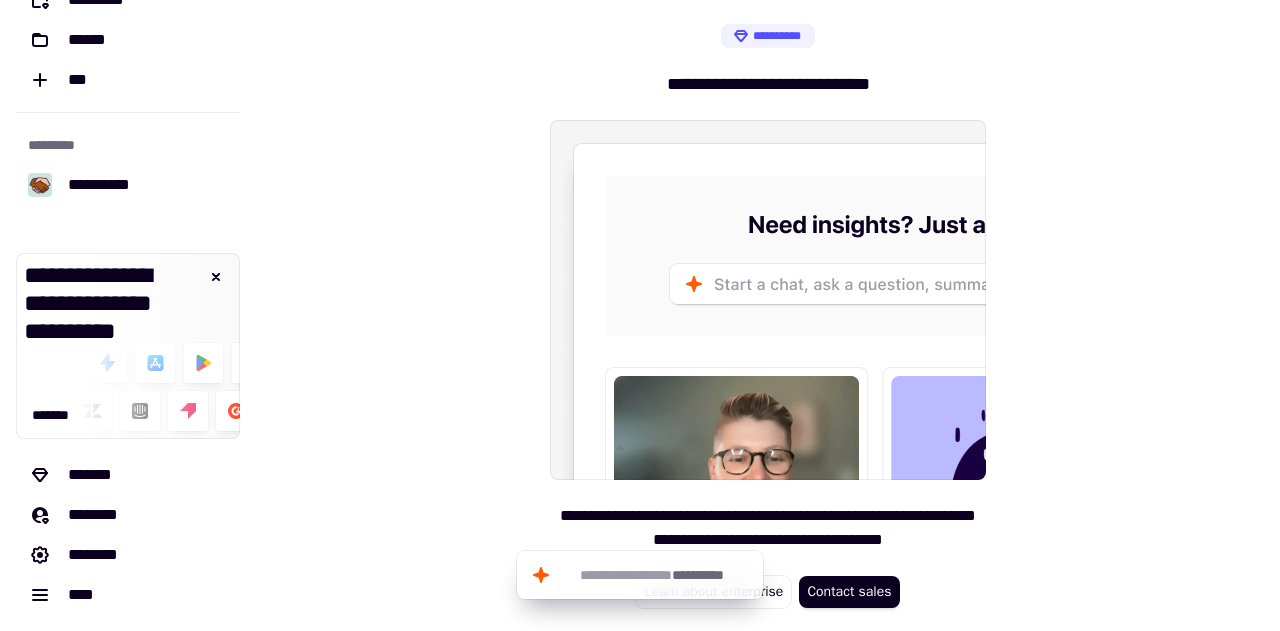 scroll, scrollTop: 0, scrollLeft: 0, axis: both 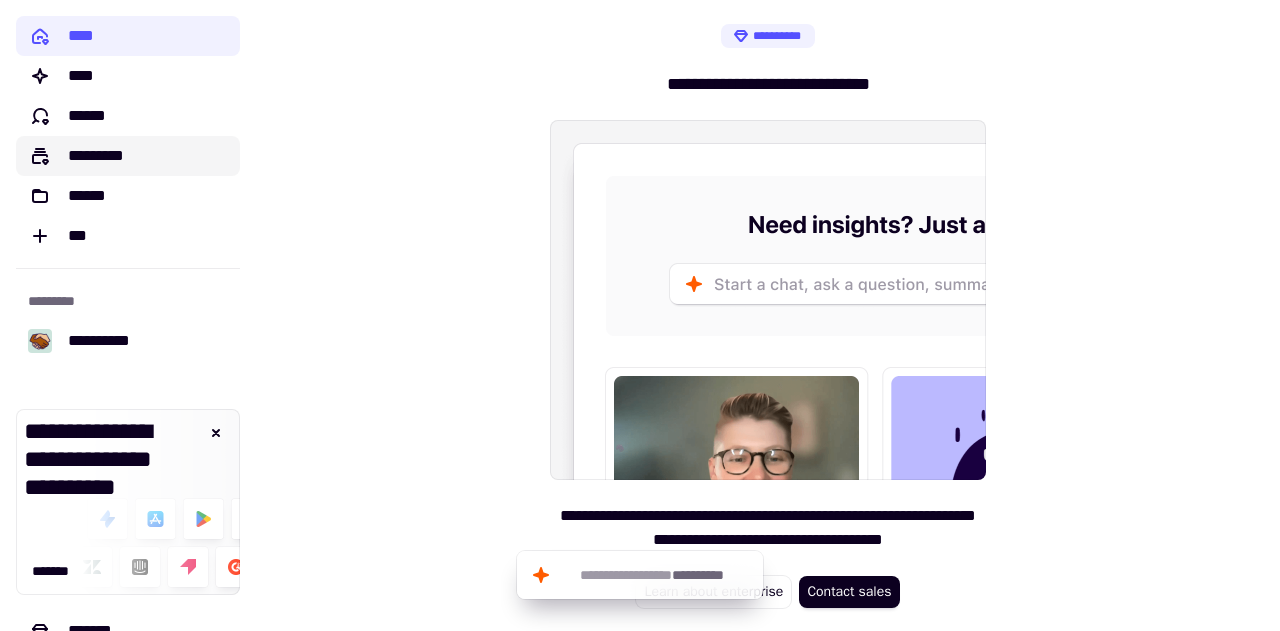 click on "*********" 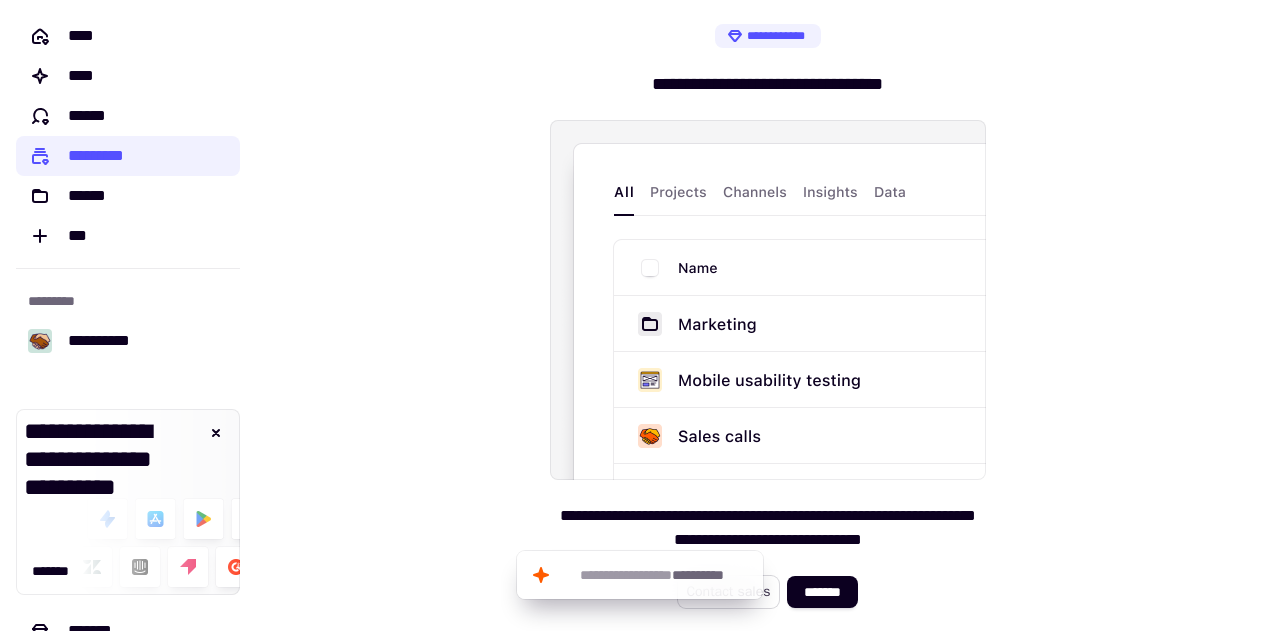 click on "Contact sales" 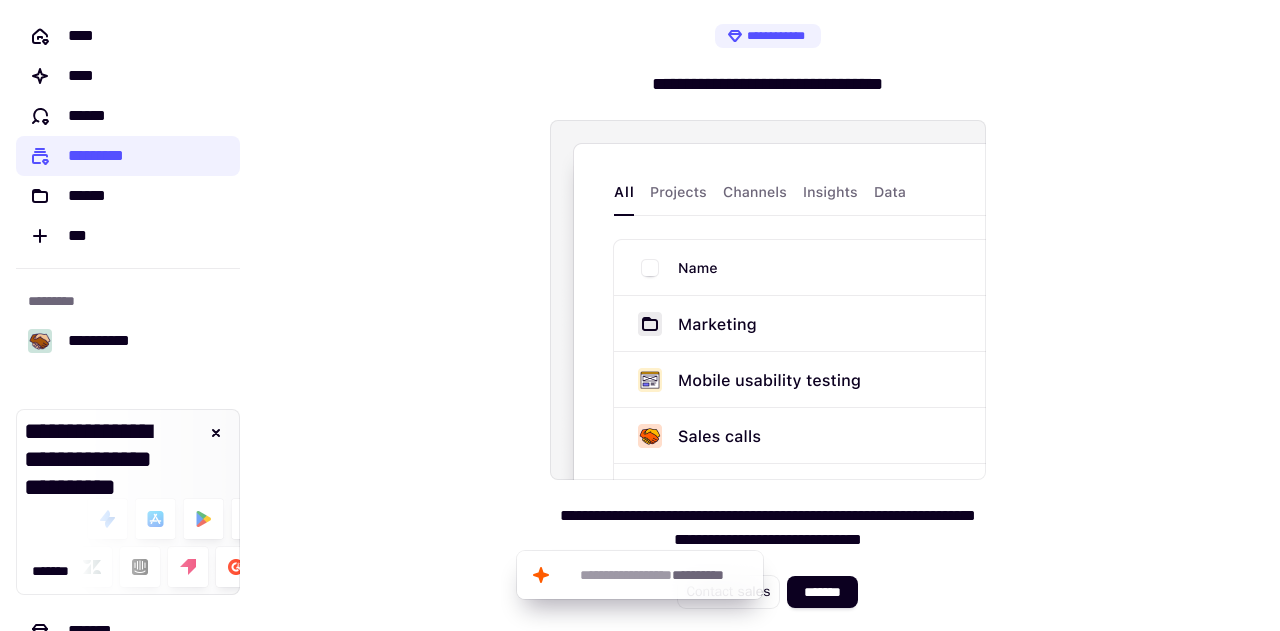 click on "**********" at bounding box center [768, 316] 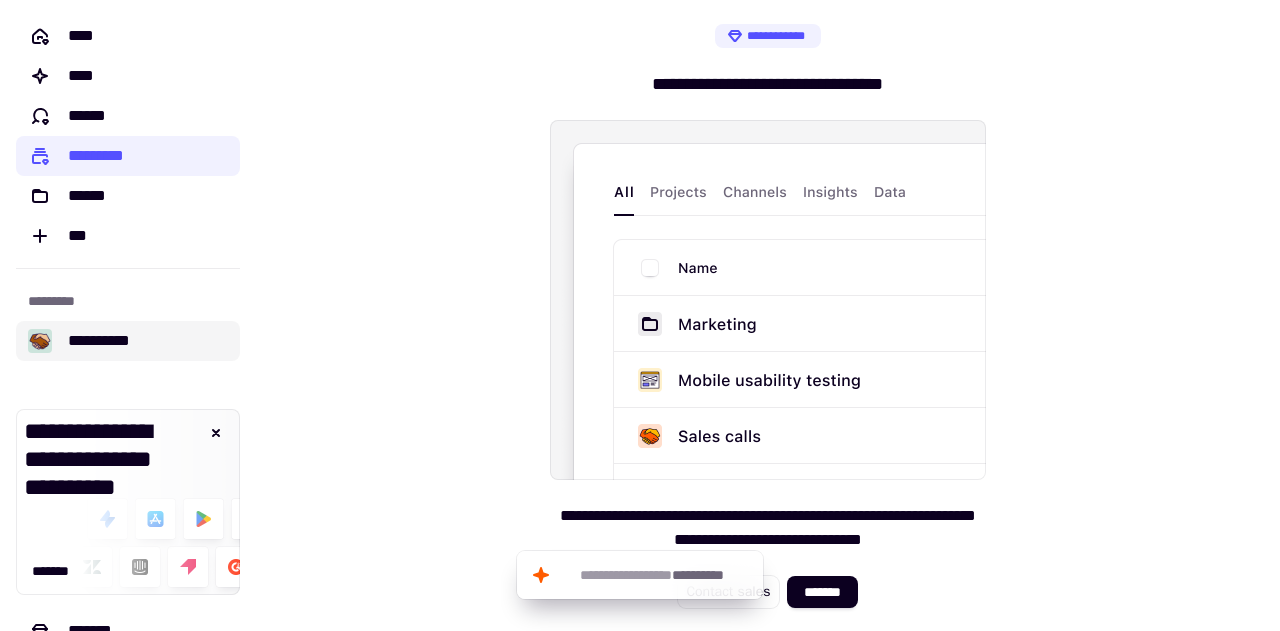 click on "**********" 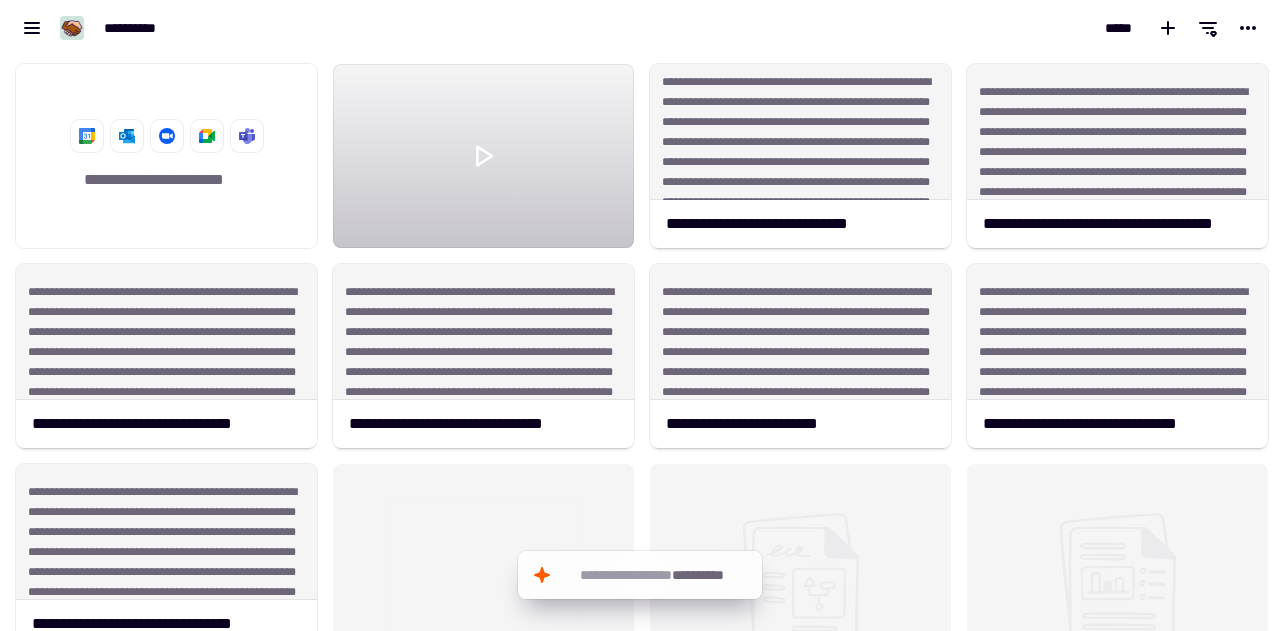 scroll, scrollTop: 16, scrollLeft: 16, axis: both 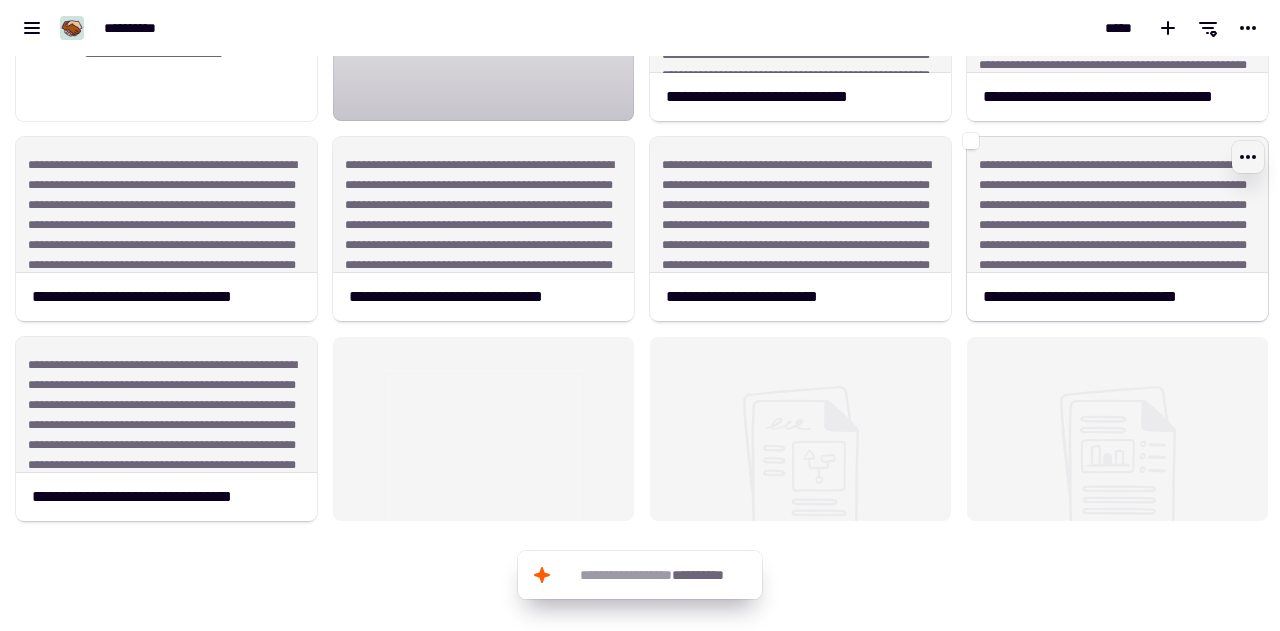 click 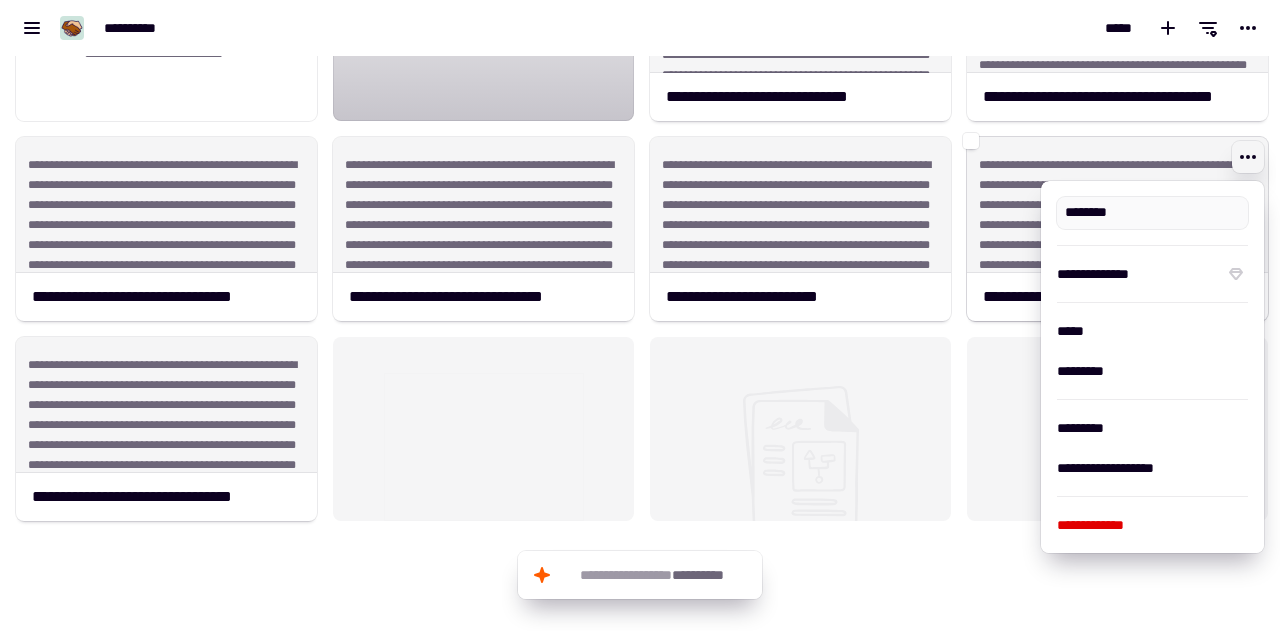 type on "**********" 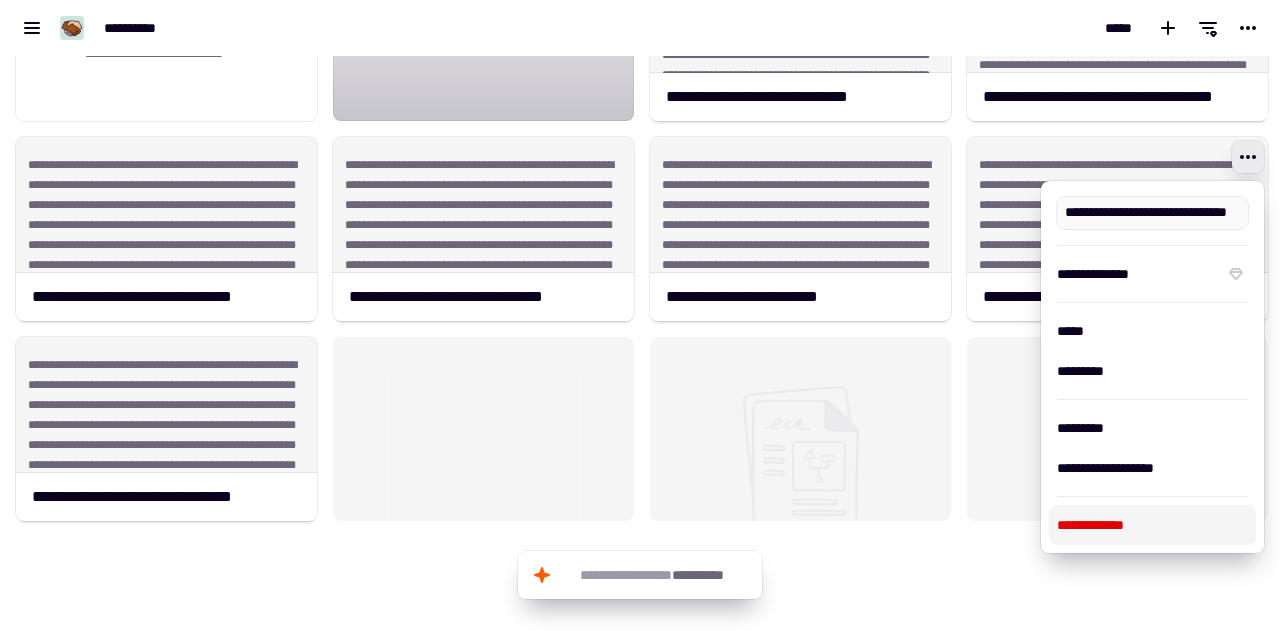 click 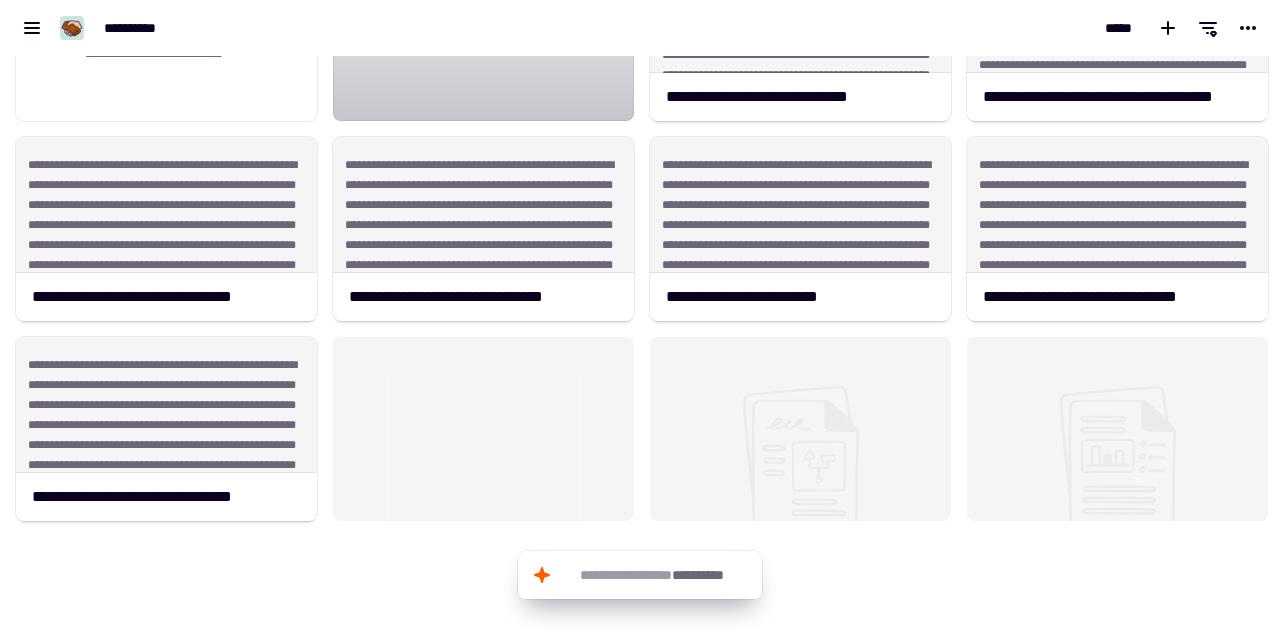 scroll, scrollTop: 0, scrollLeft: 0, axis: both 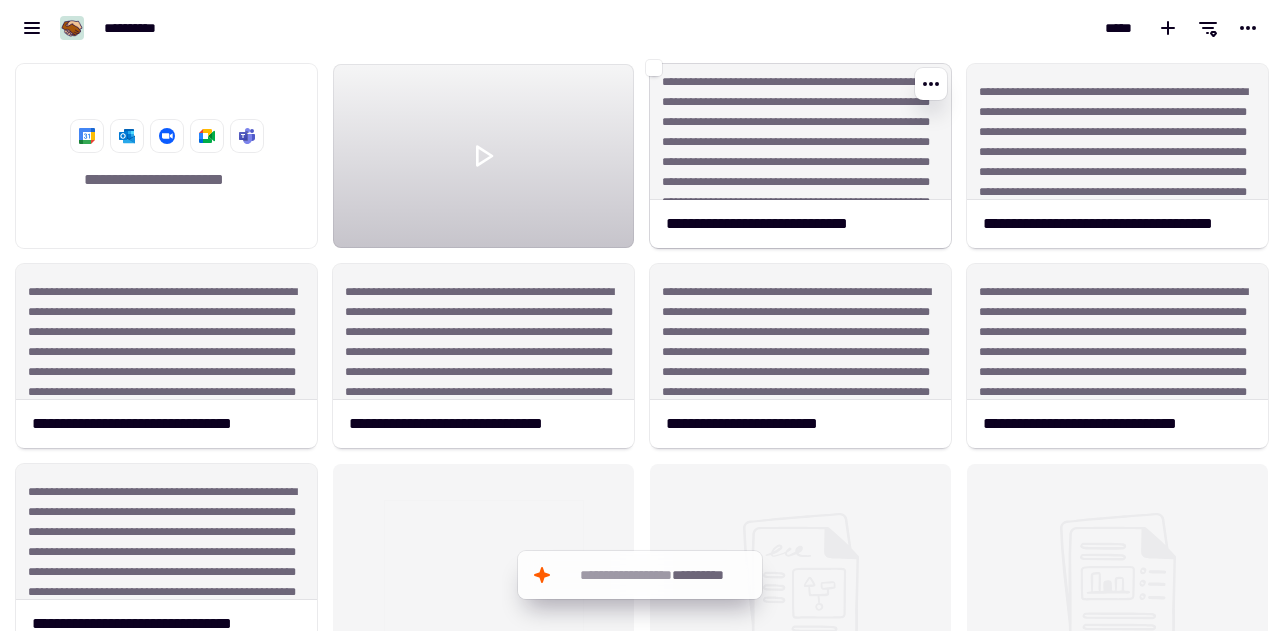 click on "**********" 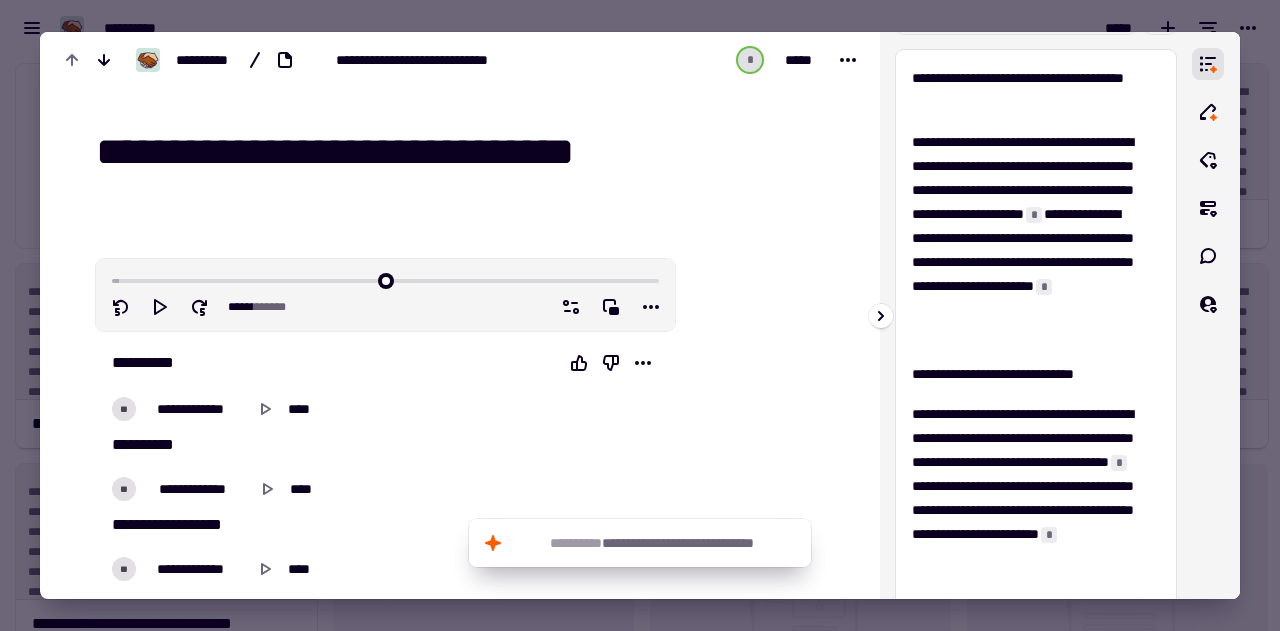 scroll, scrollTop: 0, scrollLeft: 0, axis: both 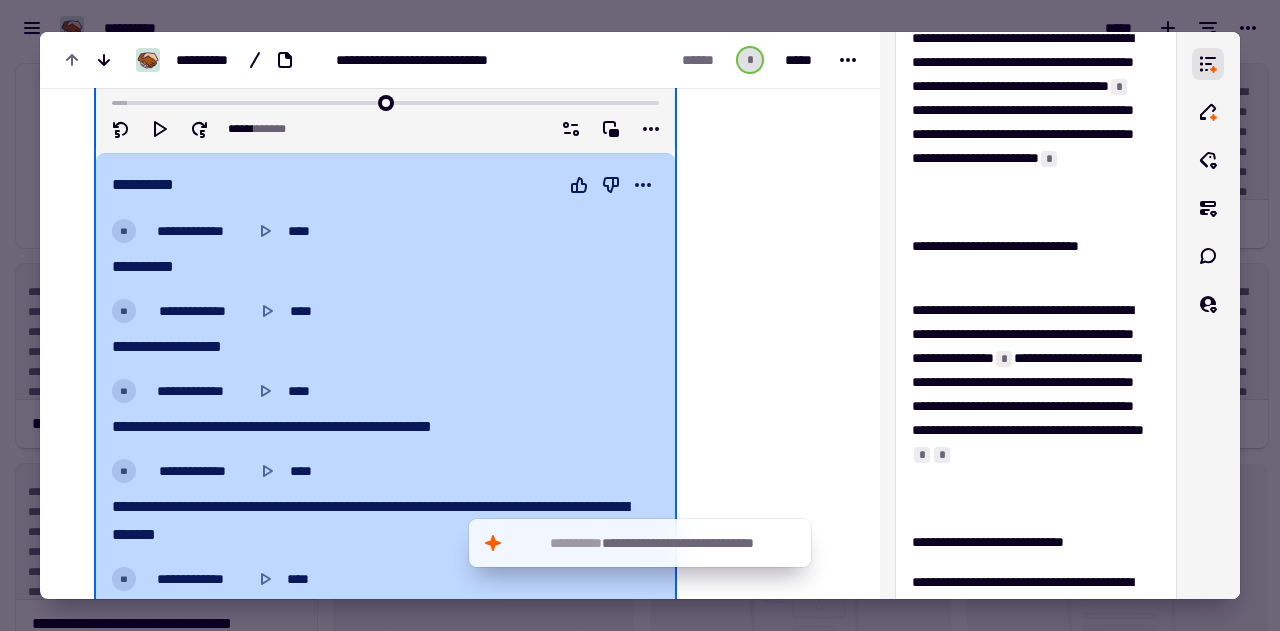 click at bounding box center [763, 14589] 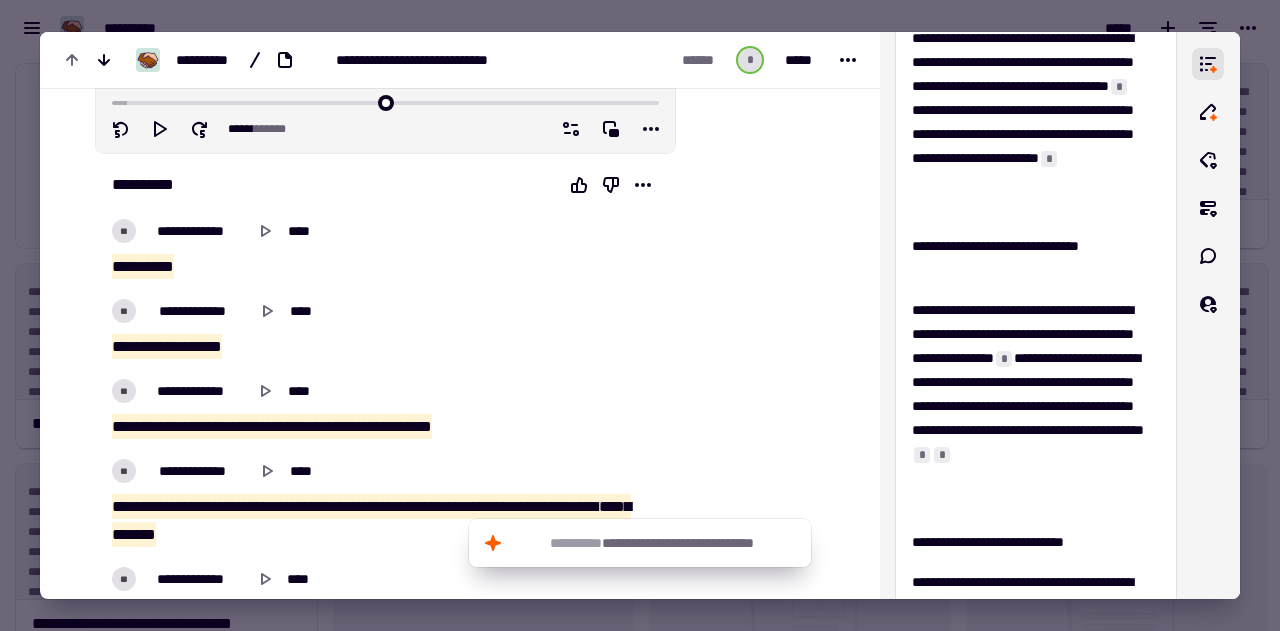 click at bounding box center (763, 14589) 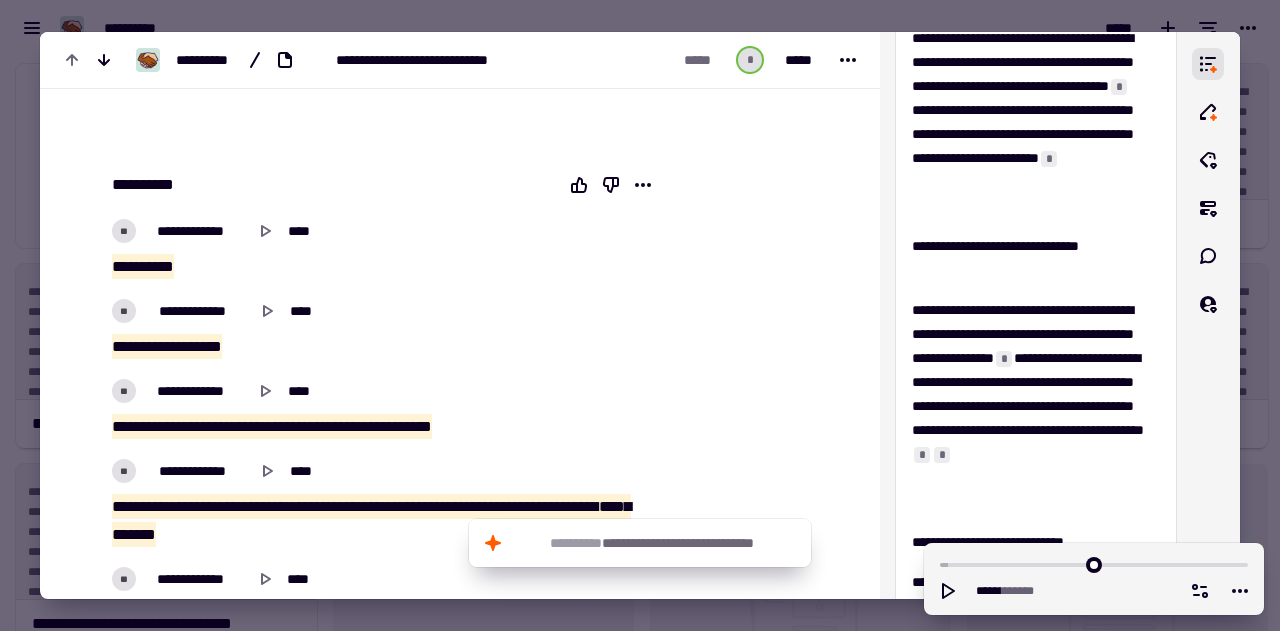 scroll, scrollTop: 1170, scrollLeft: 0, axis: vertical 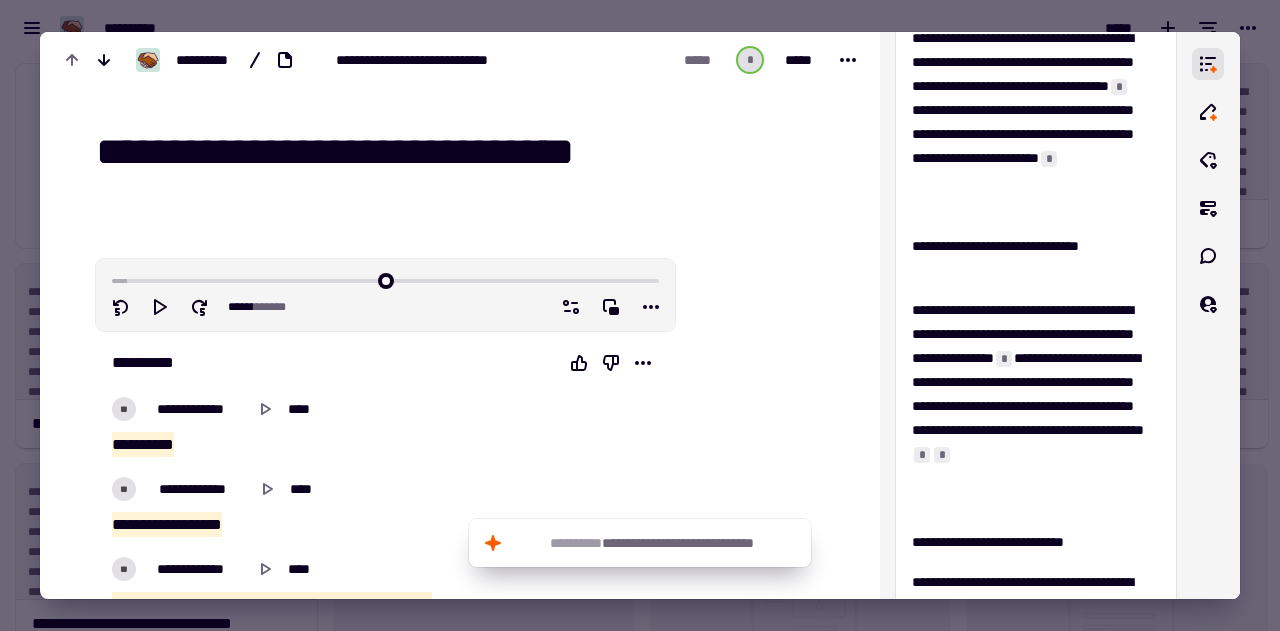 click on "**********" at bounding box center [460, 14758] 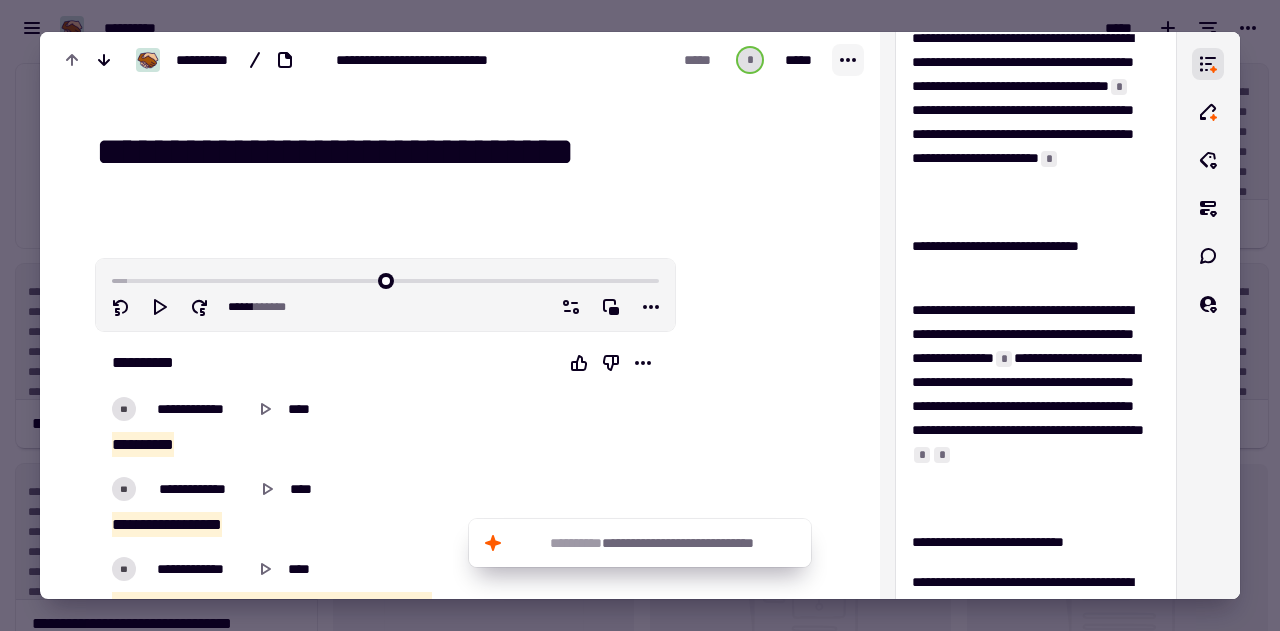 click 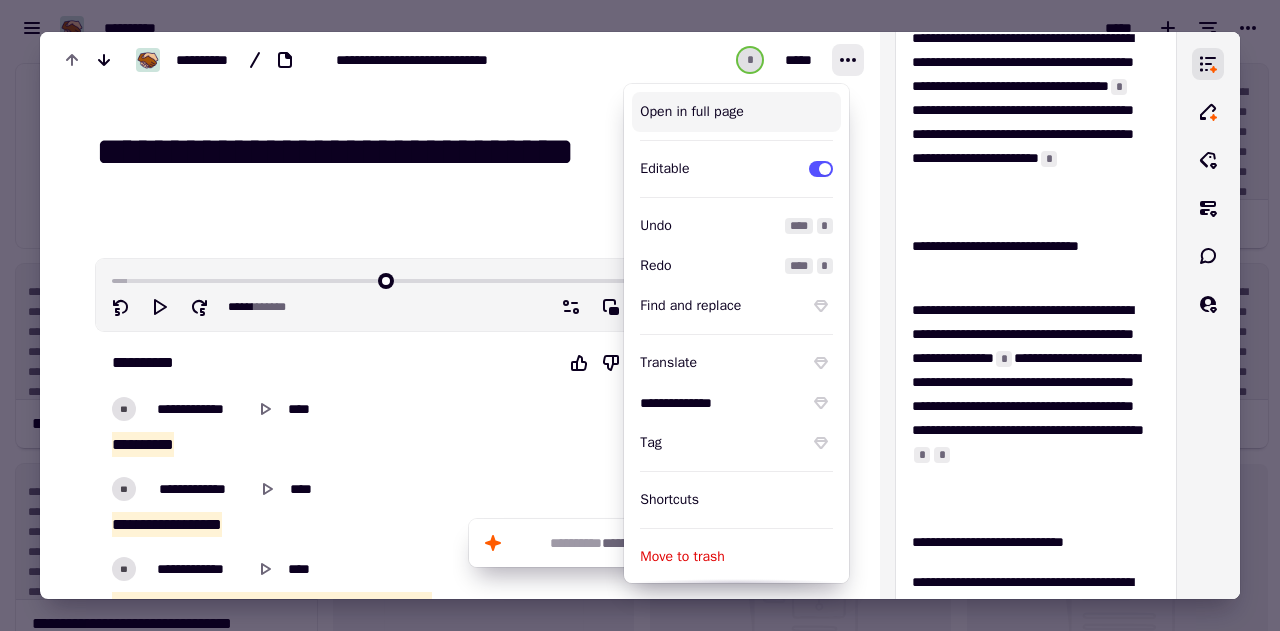 drag, startPoint x: 847, startPoint y: 332, endPoint x: 710, endPoint y: 108, distance: 262.5738 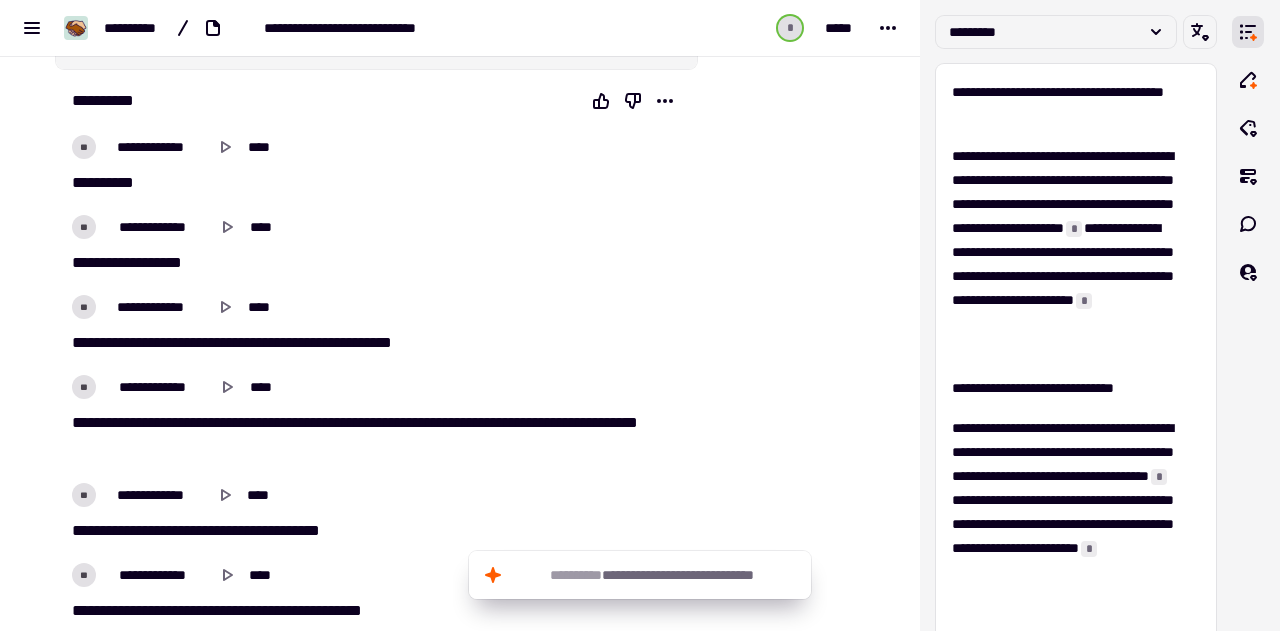 scroll, scrollTop: 0, scrollLeft: 0, axis: both 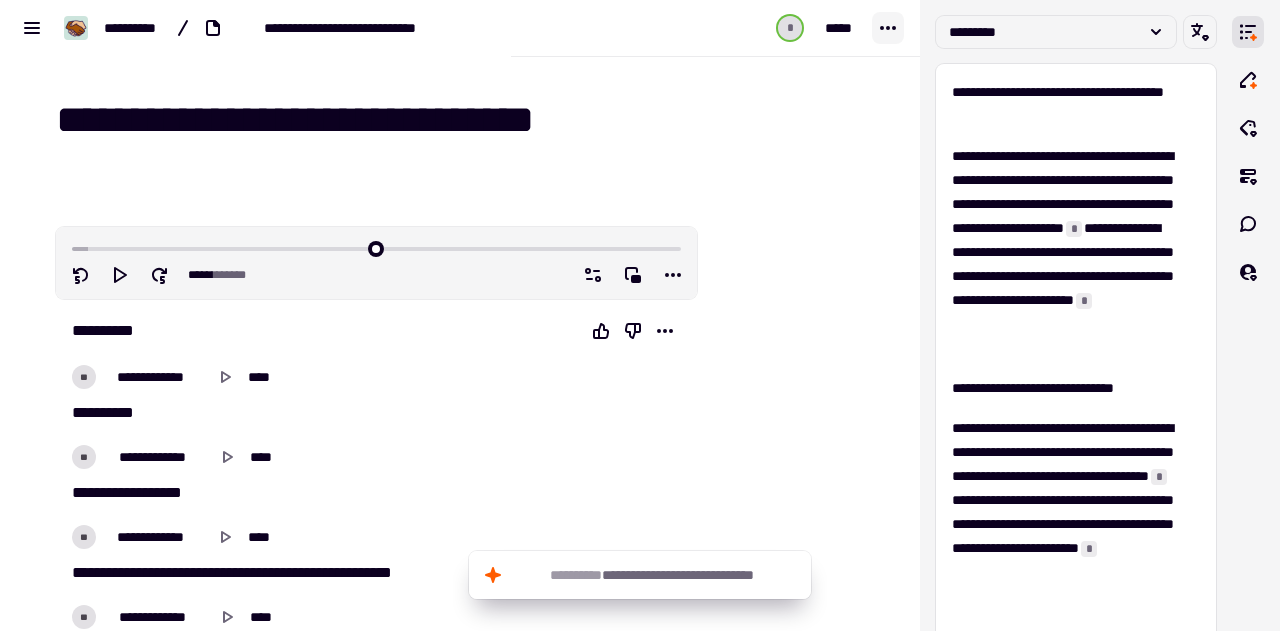 click 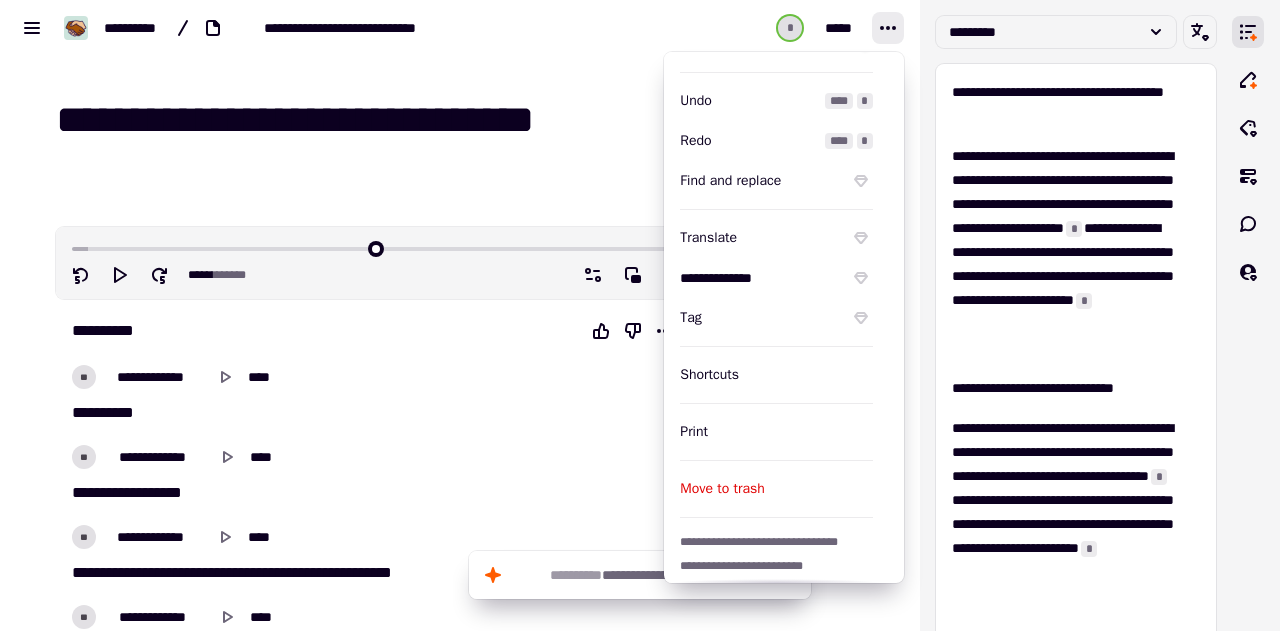 scroll, scrollTop: 66, scrollLeft: 0, axis: vertical 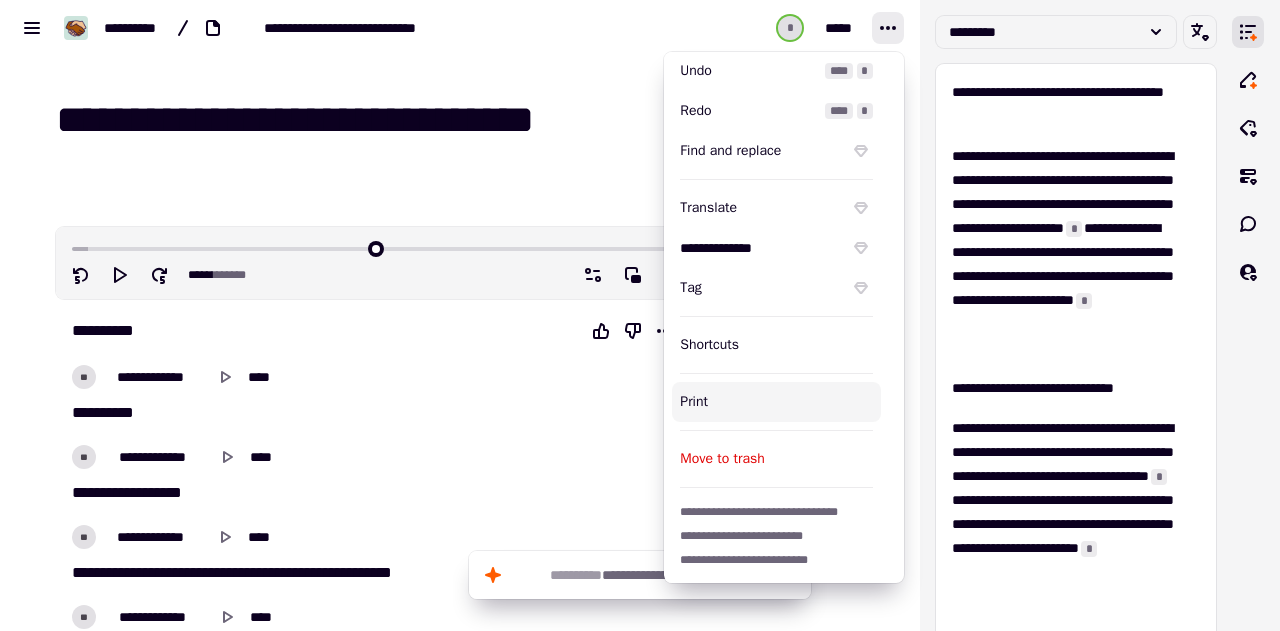 click on "Print" at bounding box center [776, 402] 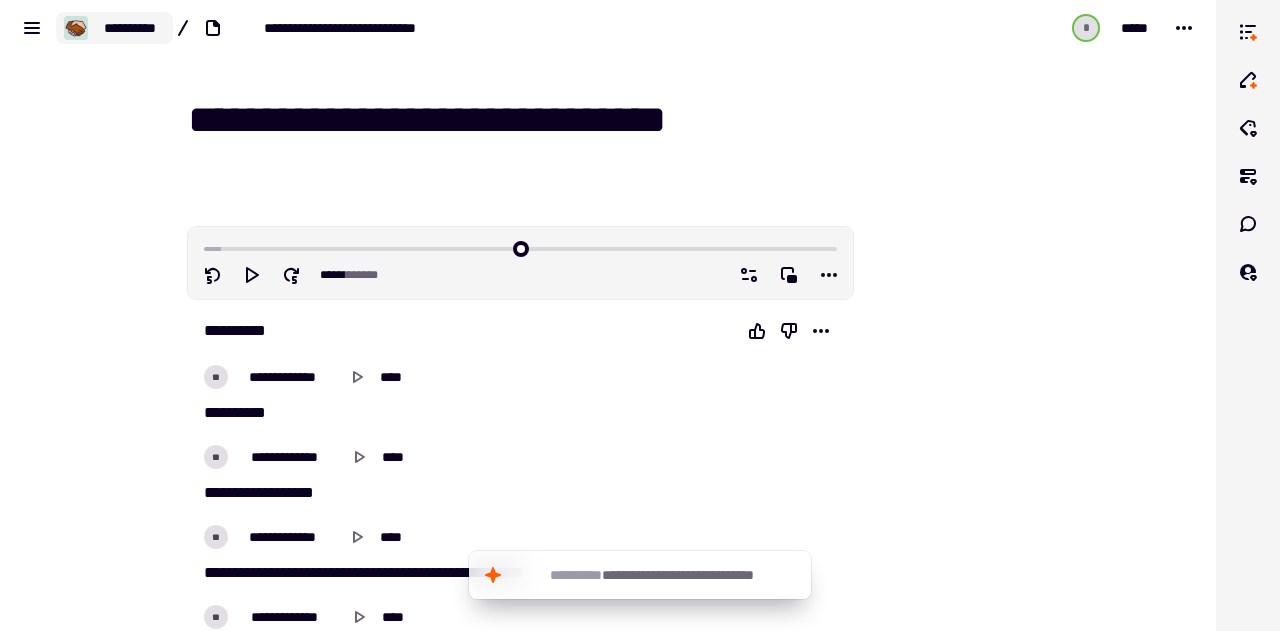 click on "**********" 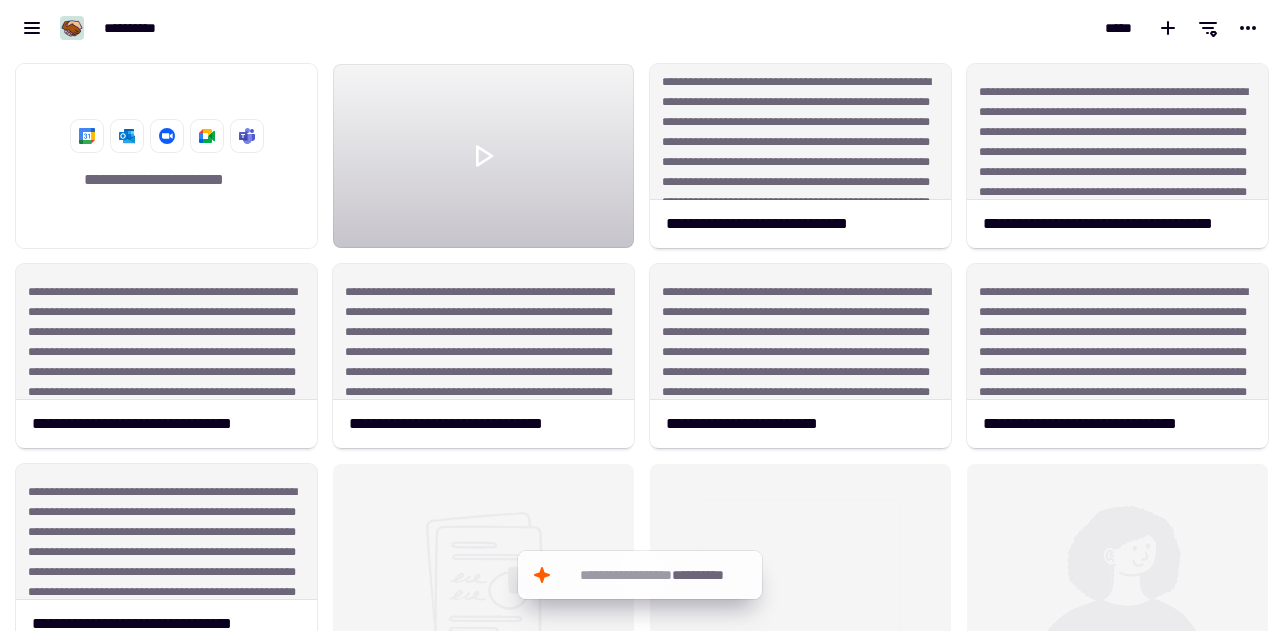 scroll, scrollTop: 16, scrollLeft: 16, axis: both 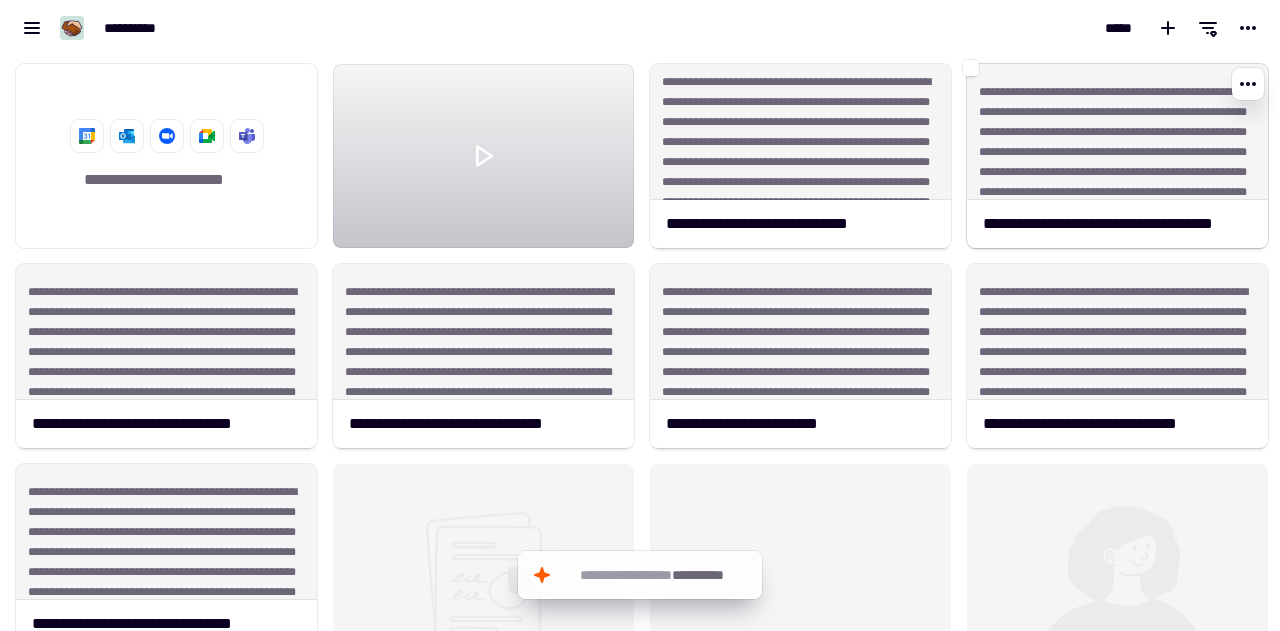 click on "**********" 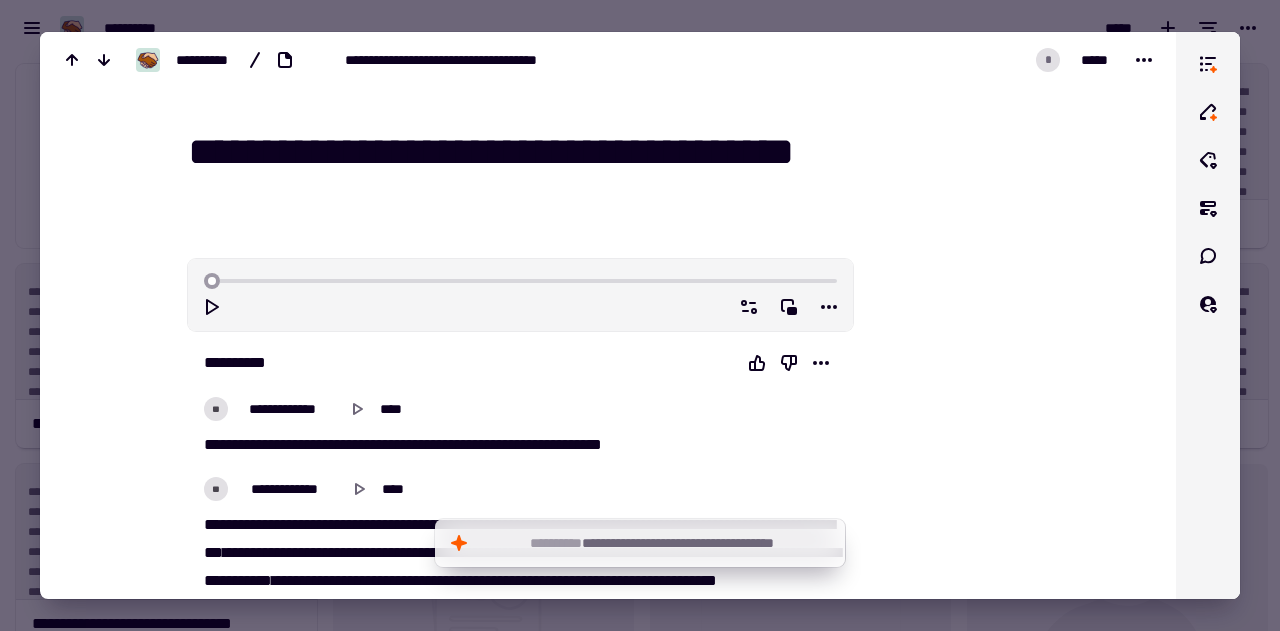 click on "**********" at bounding box center [620, 153] 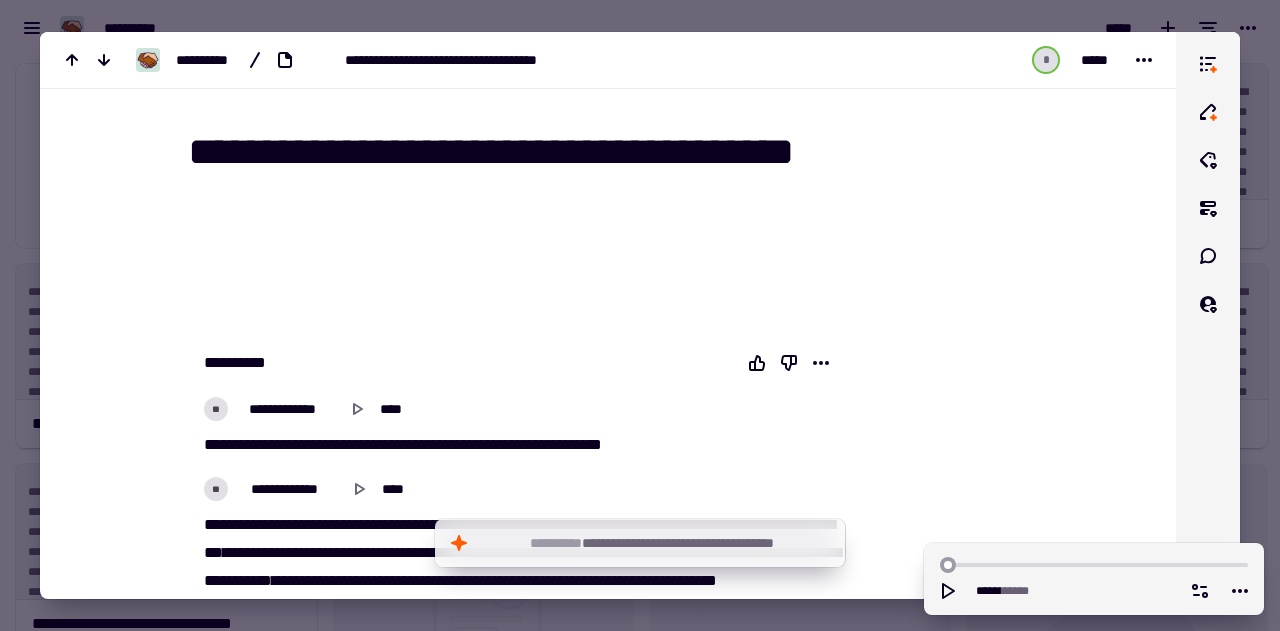scroll, scrollTop: 526, scrollLeft: 0, axis: vertical 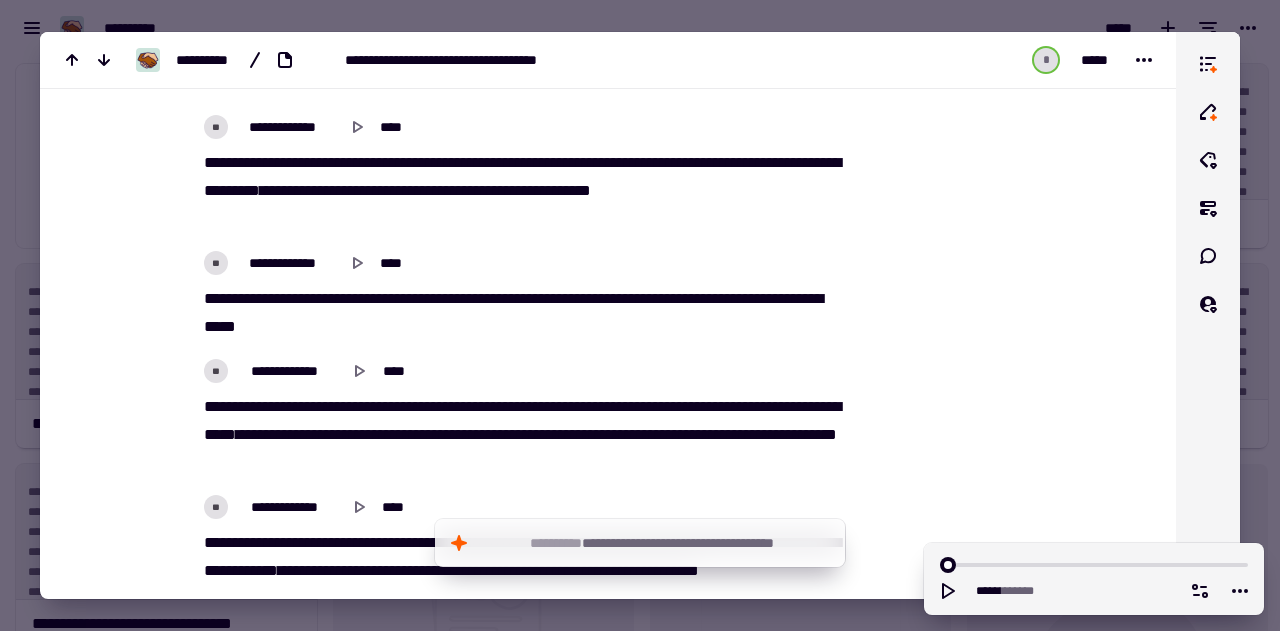 drag, startPoint x: 1180, startPoint y: 184, endPoint x: 1018, endPoint y: 209, distance: 163.91766 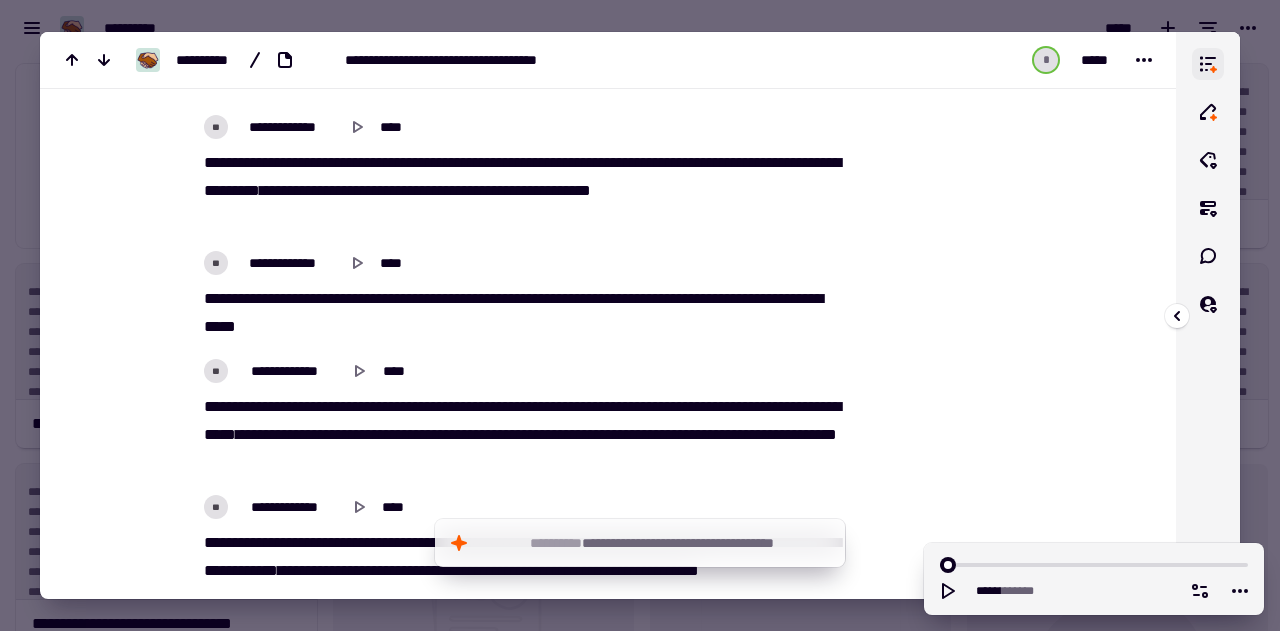click 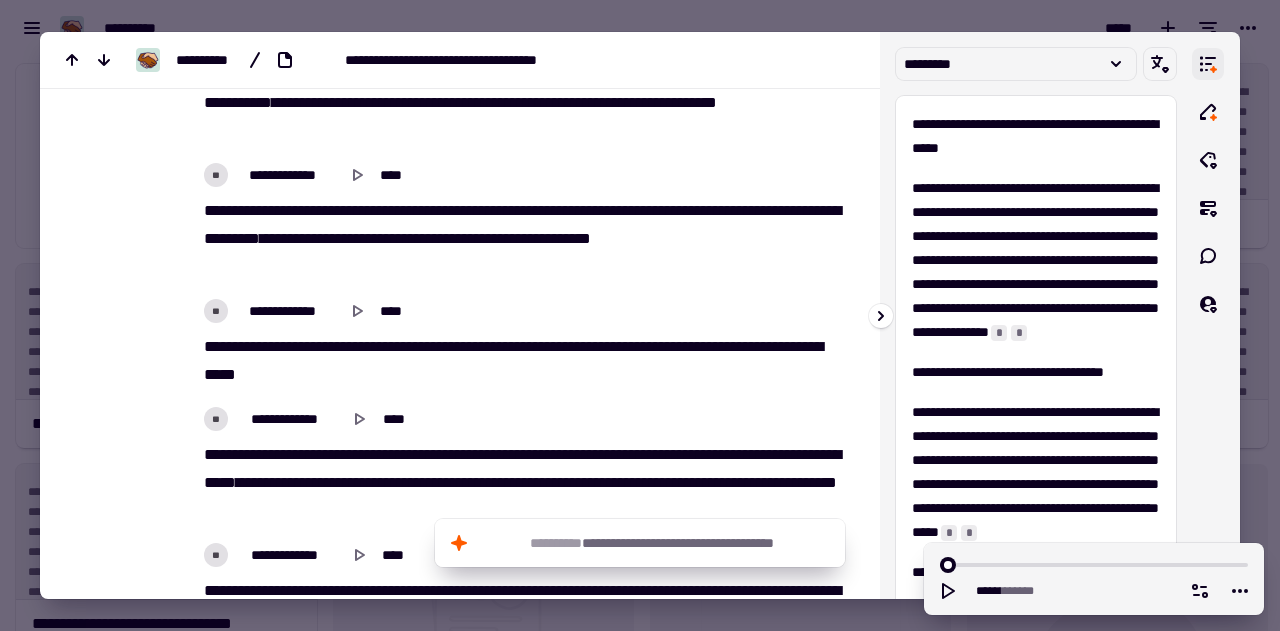 scroll, scrollTop: 574, scrollLeft: 0, axis: vertical 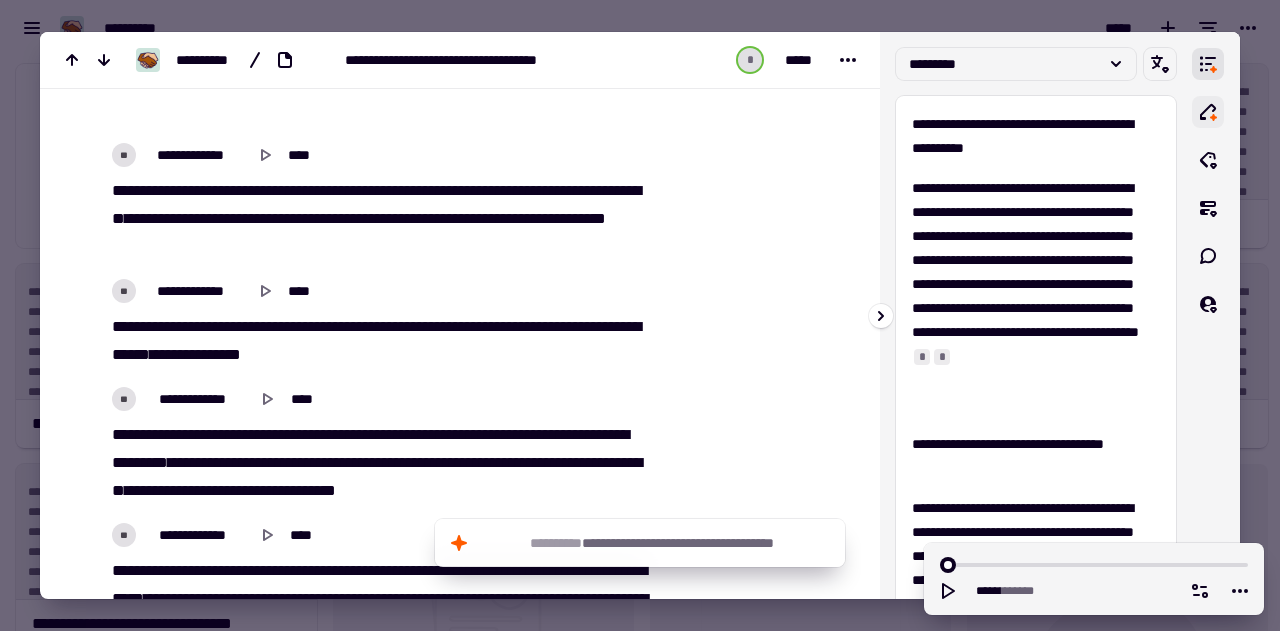click 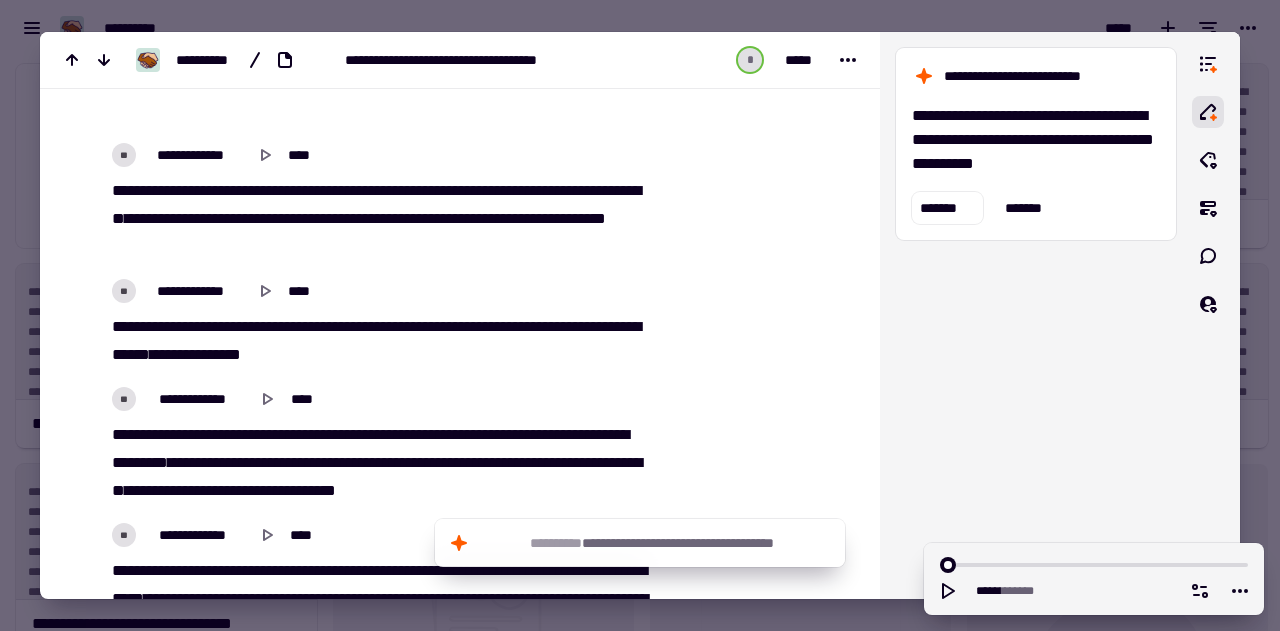 click at bounding box center (763, 7553) 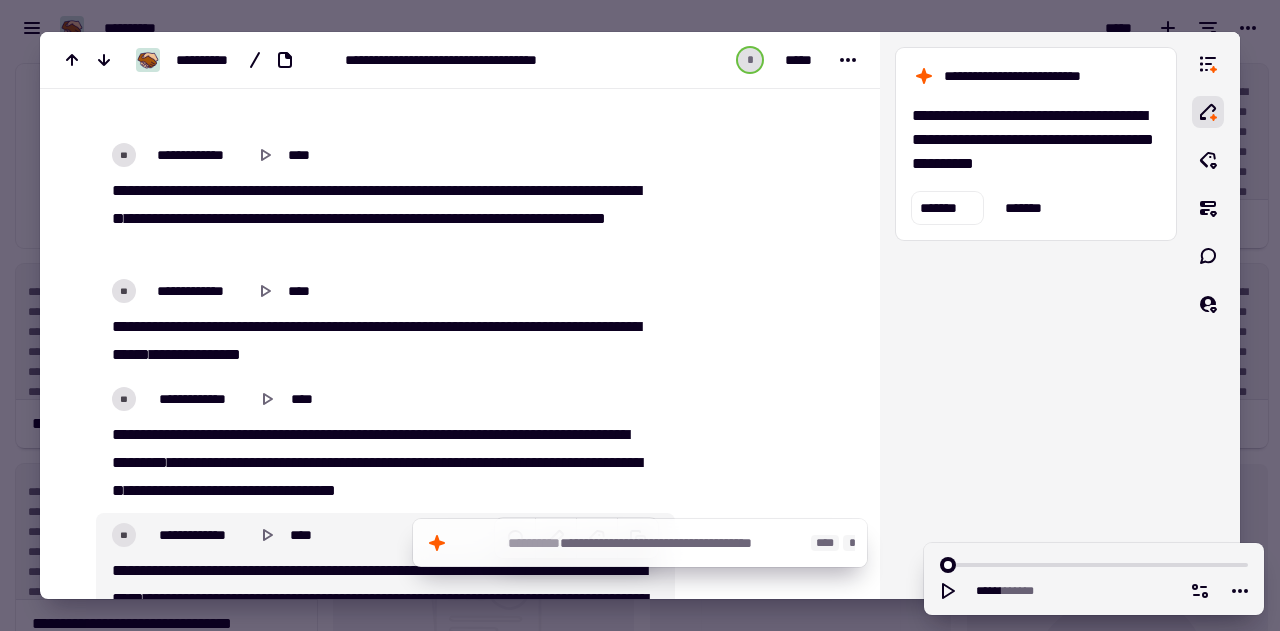 click on "**********" 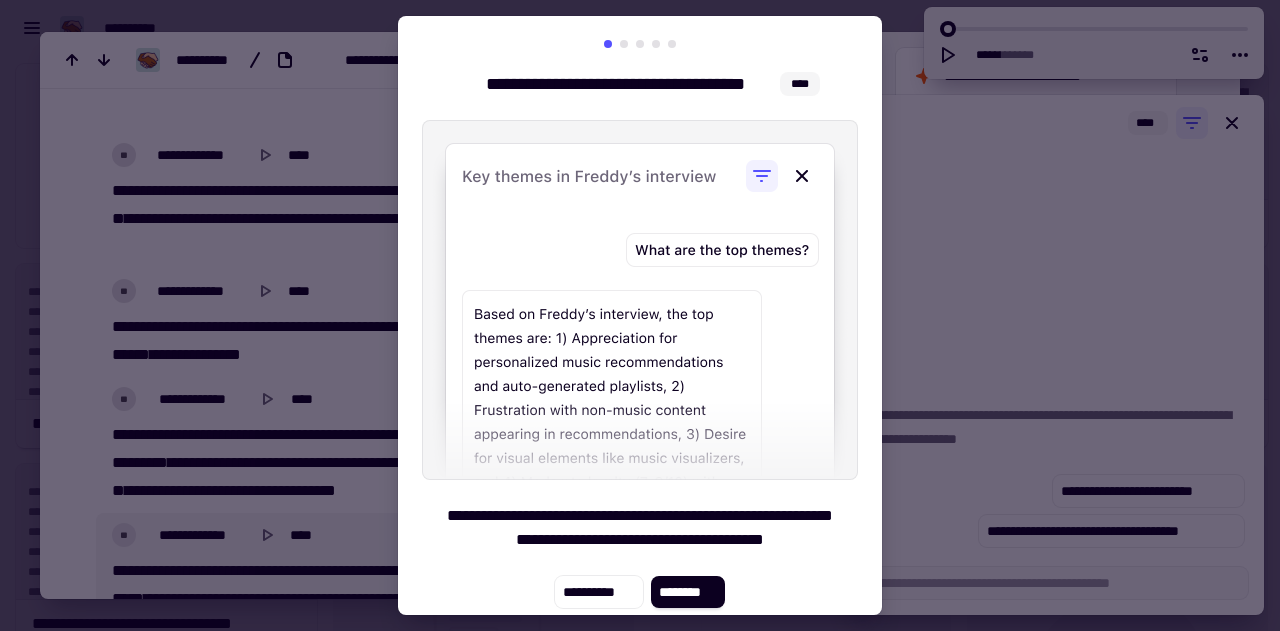click at bounding box center (640, 315) 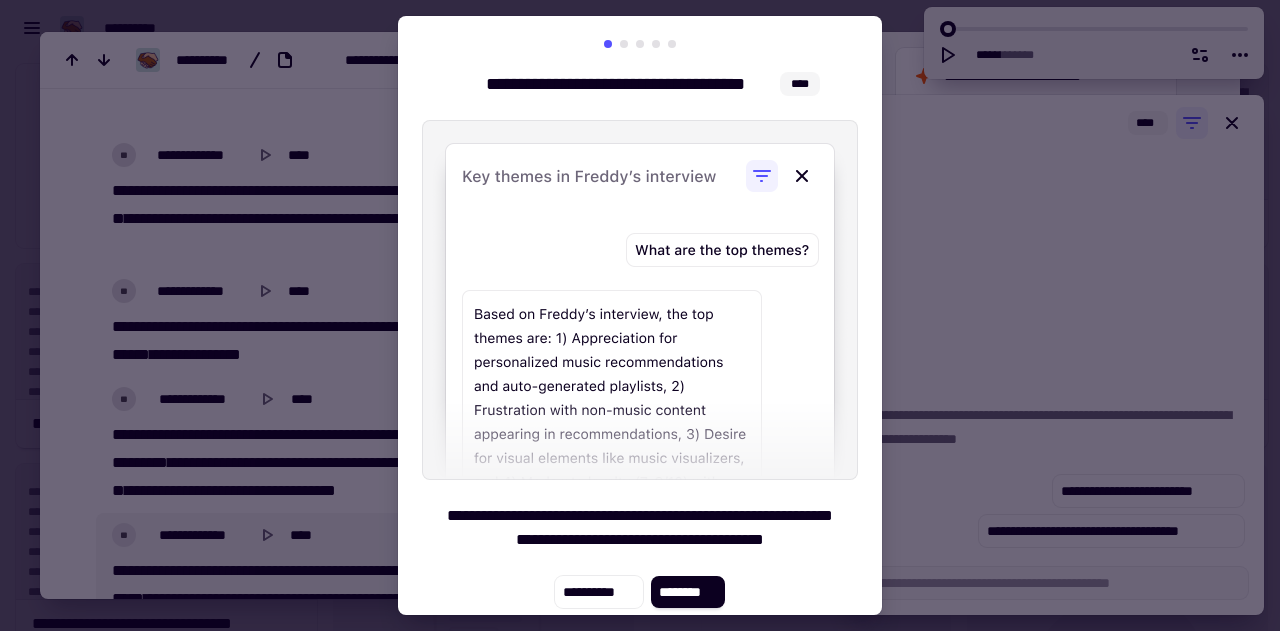 type on "*" 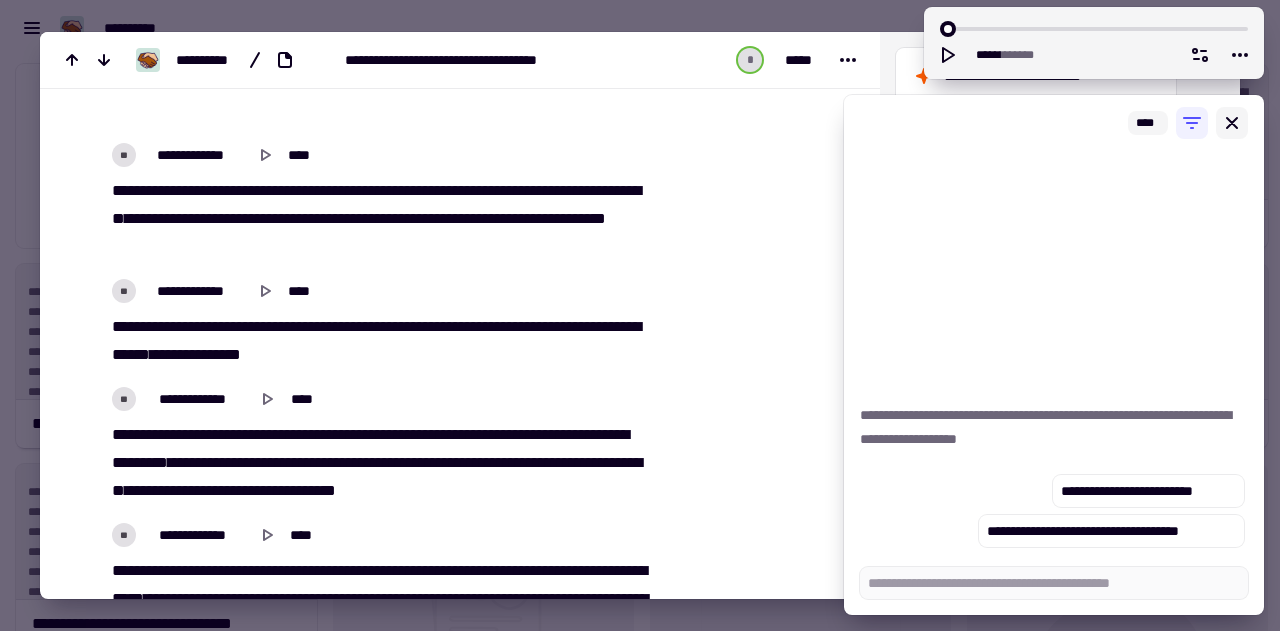click 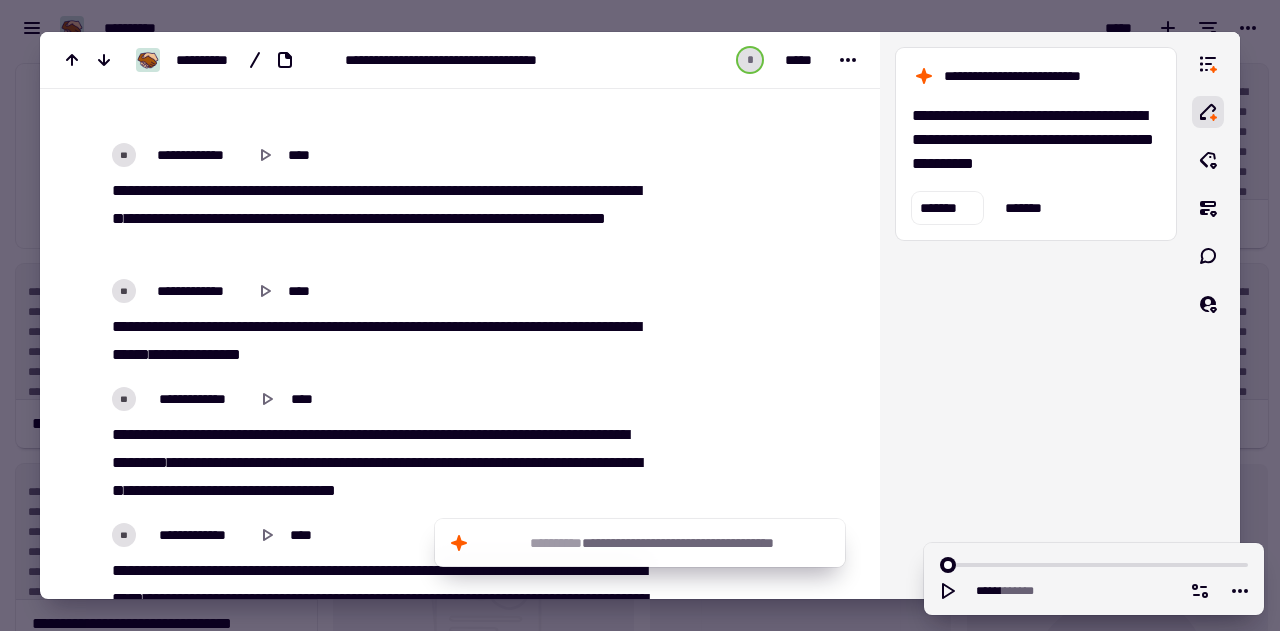click at bounding box center [640, 315] 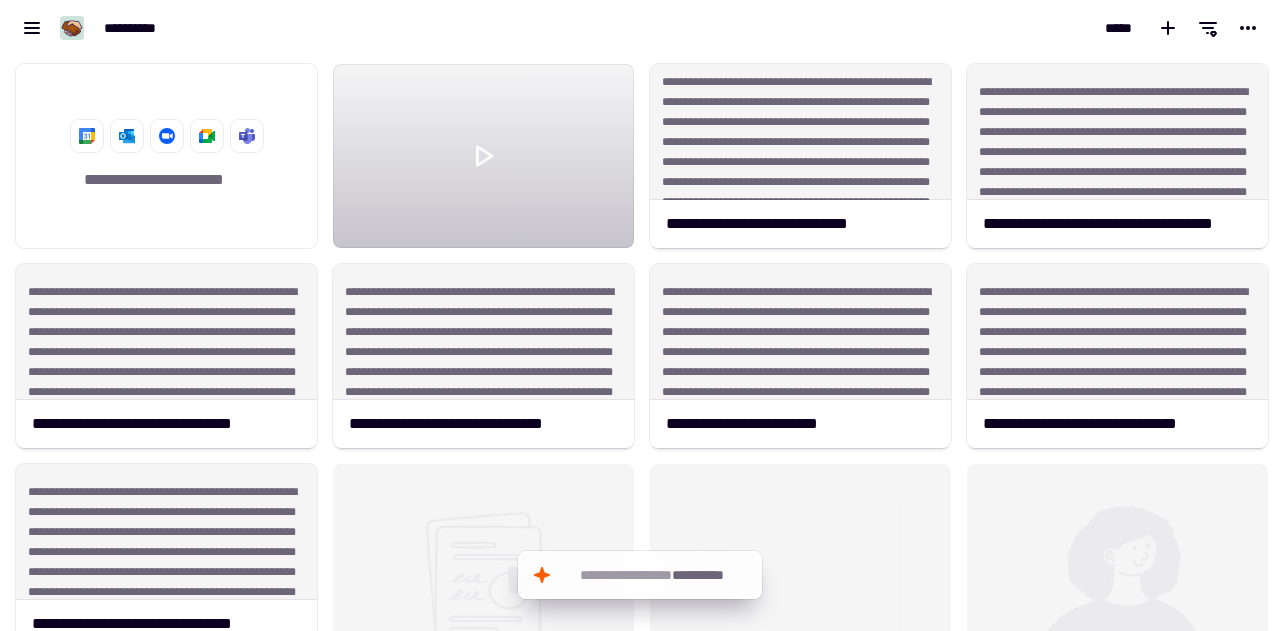 scroll, scrollTop: 560, scrollLeft: 1249, axis: both 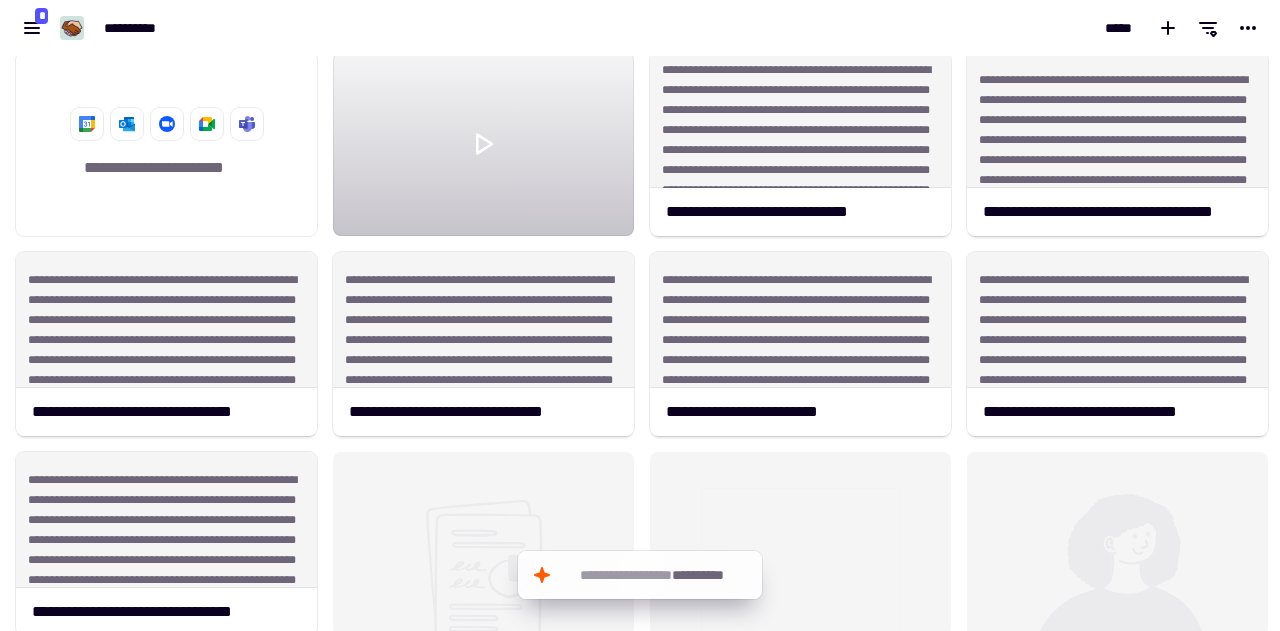 drag, startPoint x: 1278, startPoint y: 342, endPoint x: 1277, endPoint y: 427, distance: 85.00588 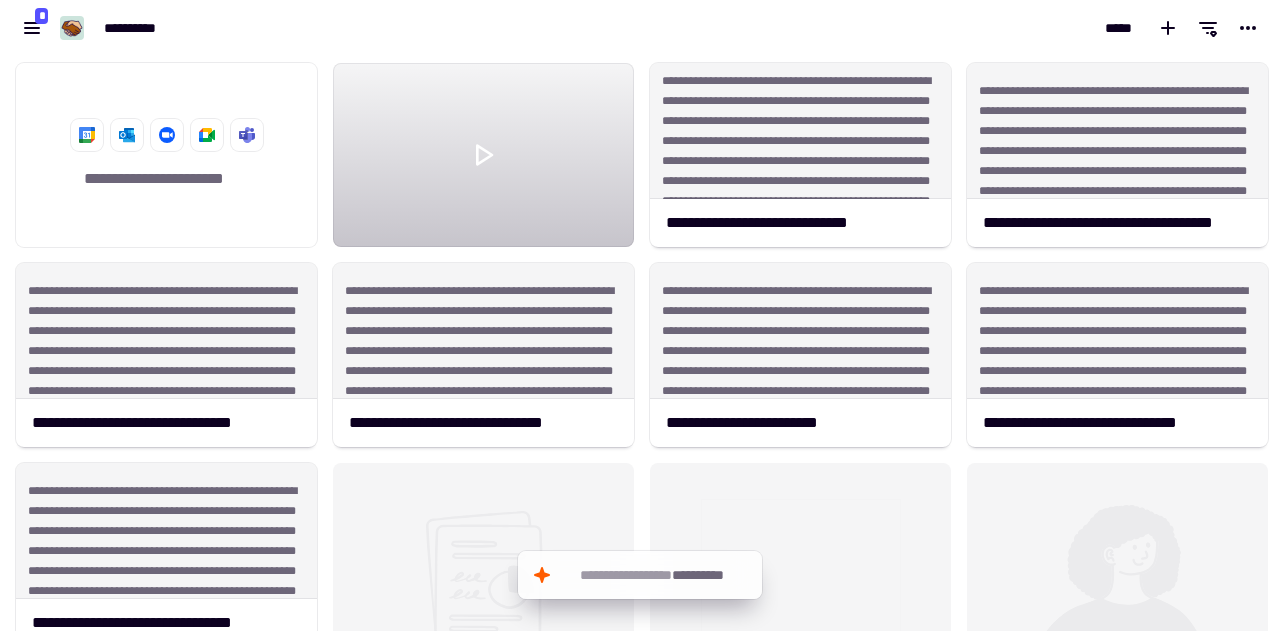 scroll, scrollTop: 0, scrollLeft: 0, axis: both 